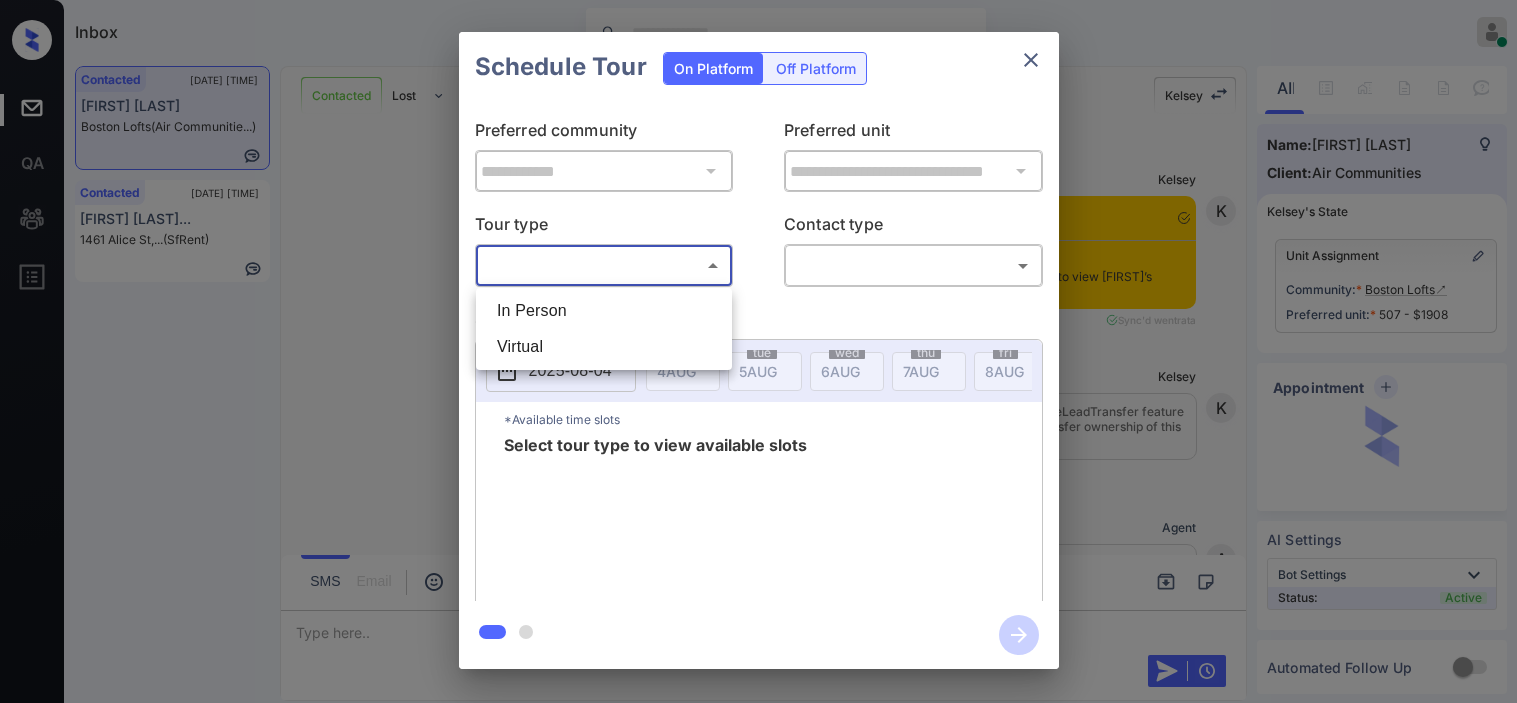 scroll, scrollTop: 0, scrollLeft: 0, axis: both 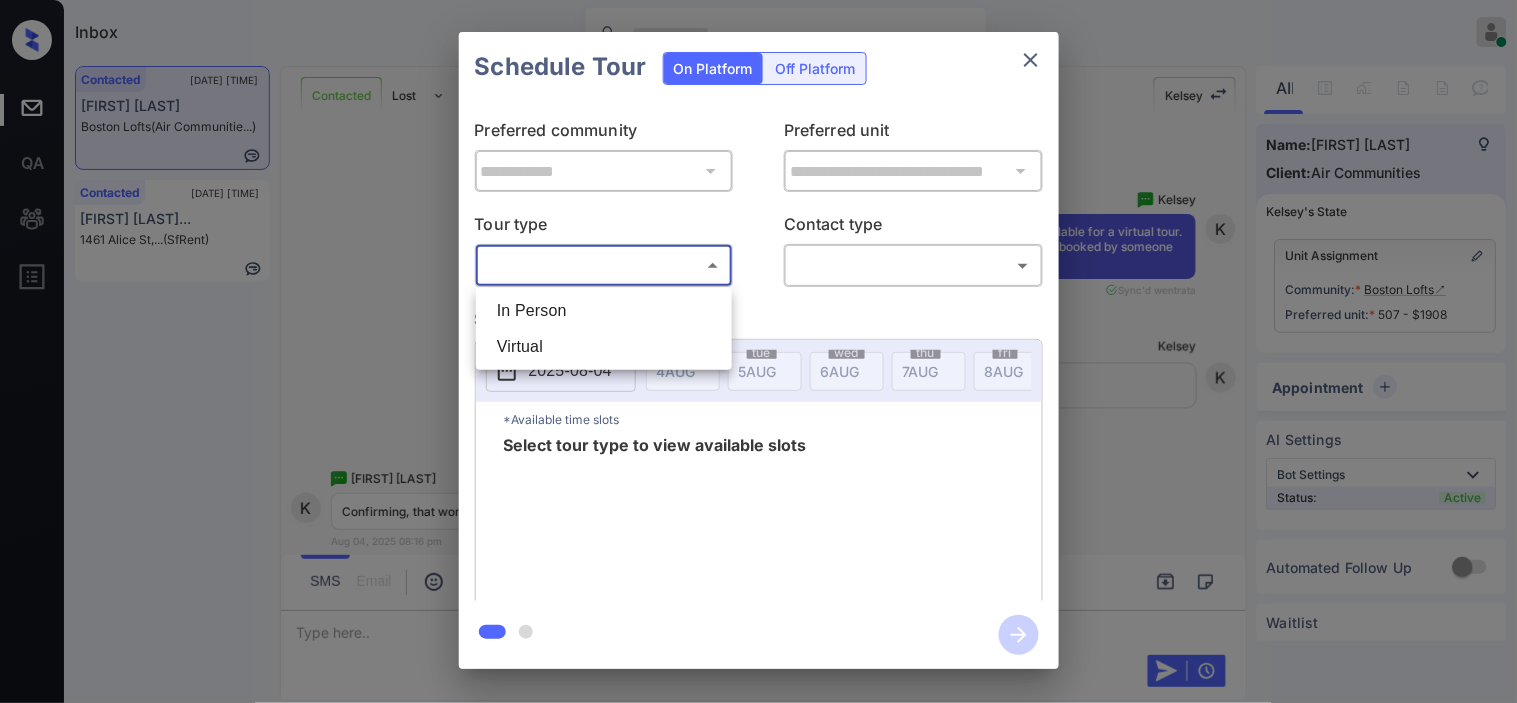 drag, startPoint x: 550, startPoint y: 346, endPoint x: 796, endPoint y: 278, distance: 255.22539 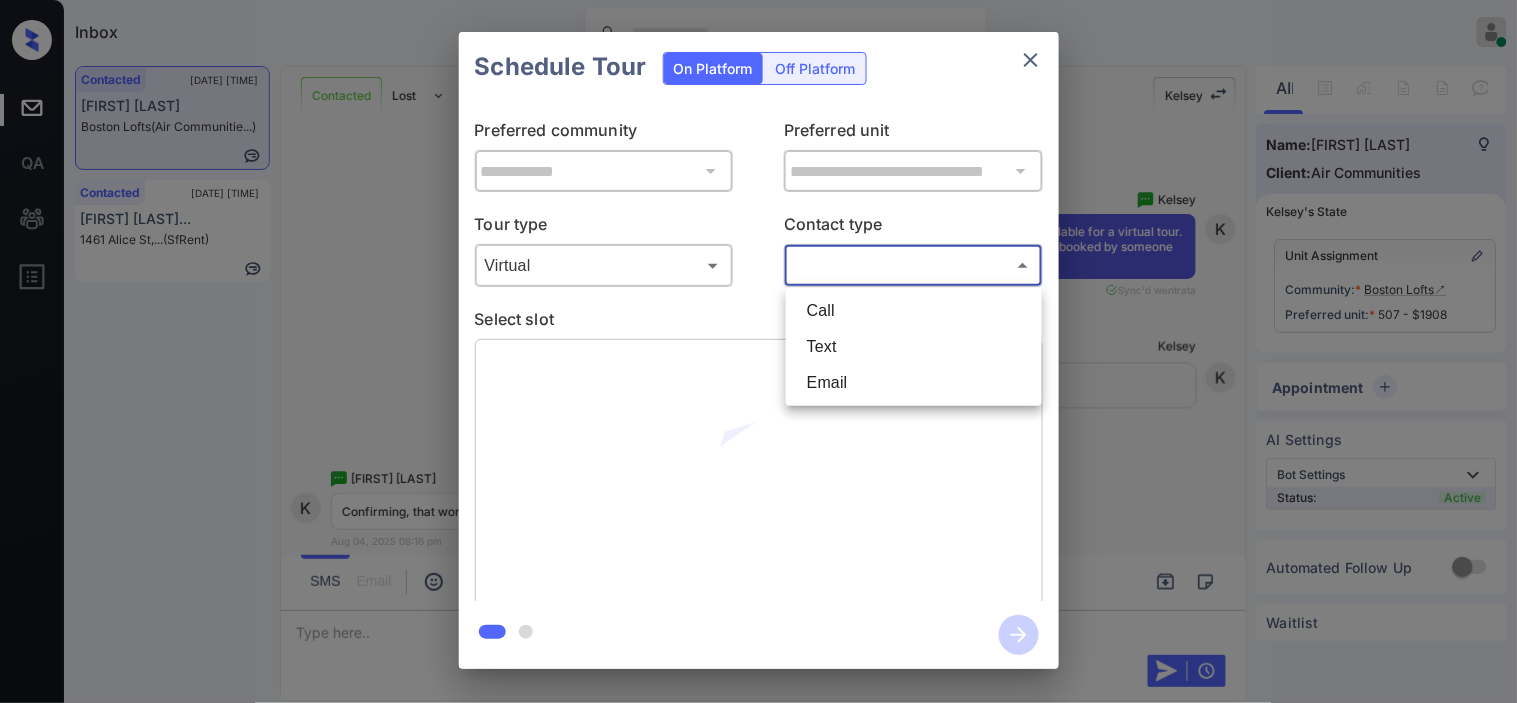 click on "Inbox Kristine Capara Online Set yourself   offline Set yourself   on break Profile Switch to  dark  mode Sign out Contacted Aug-04 08:16 pm   Kendra Eberle Boston Lofts  (Air Communitie...) Contacted Aug-04 08:15 pm   Chaitanya Meht... 1461 Alice St,...  (SfRent) Contacted Lost Lead Sentiment: Angry Upon sliding the acknowledgement:  Lead will move to lost stage. * ​ SMS and call option will be set to opt out. AFM will be turned off for the lead. Kelsey New Message Kelsey Notes Note: <a href="https://conversation.getzuma.com/6891313b40681f920309ca0a">https://conversation.getzuma.com/6891313b40681f920309ca0a</a> - Paste this link into your browser to view Kelsey’s conversation with the prospect Aug 04, 2025 03:16 pm  Sync'd w  entrata K New Message Kelsey Due to the activation of disableLeadTransfer feature flag, Kelsey will no longer transfer ownership of this CRM guest card Aug 04, 2025 03:16 pm K New Message Agent Lead created via ilsWebhook in Inbound stage. Aug 04, 2025 03:16 pm A New Message Zuma Z" at bounding box center (758, 351) 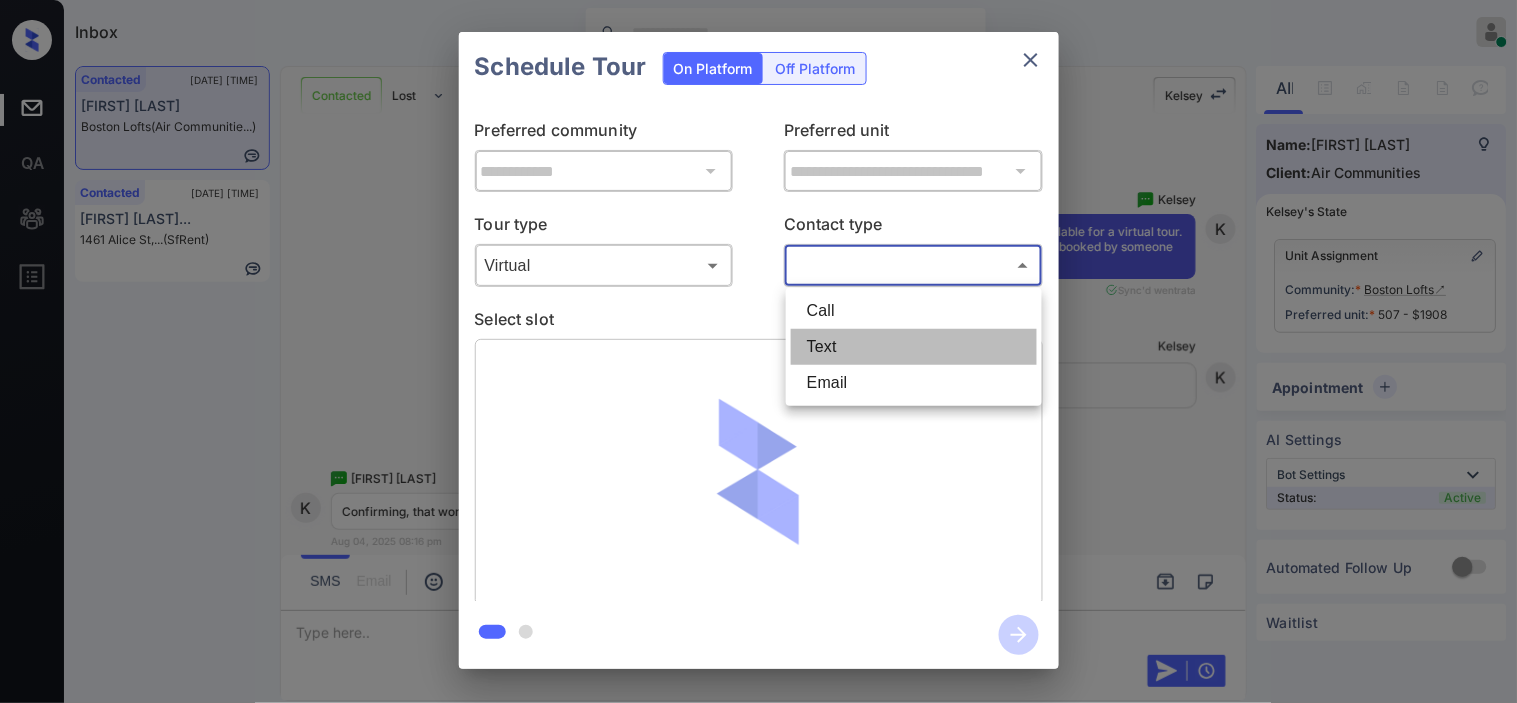 click on "Text" at bounding box center [914, 347] 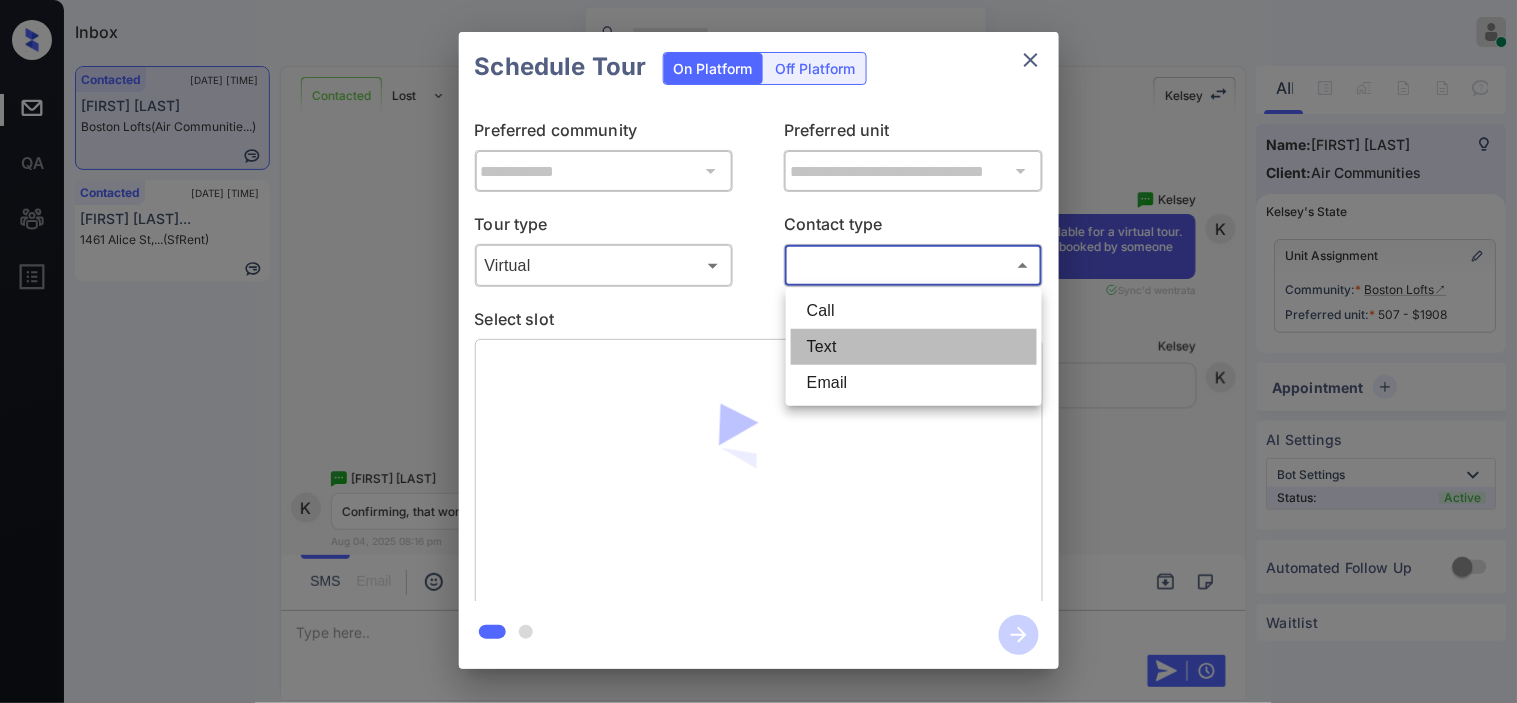type on "****" 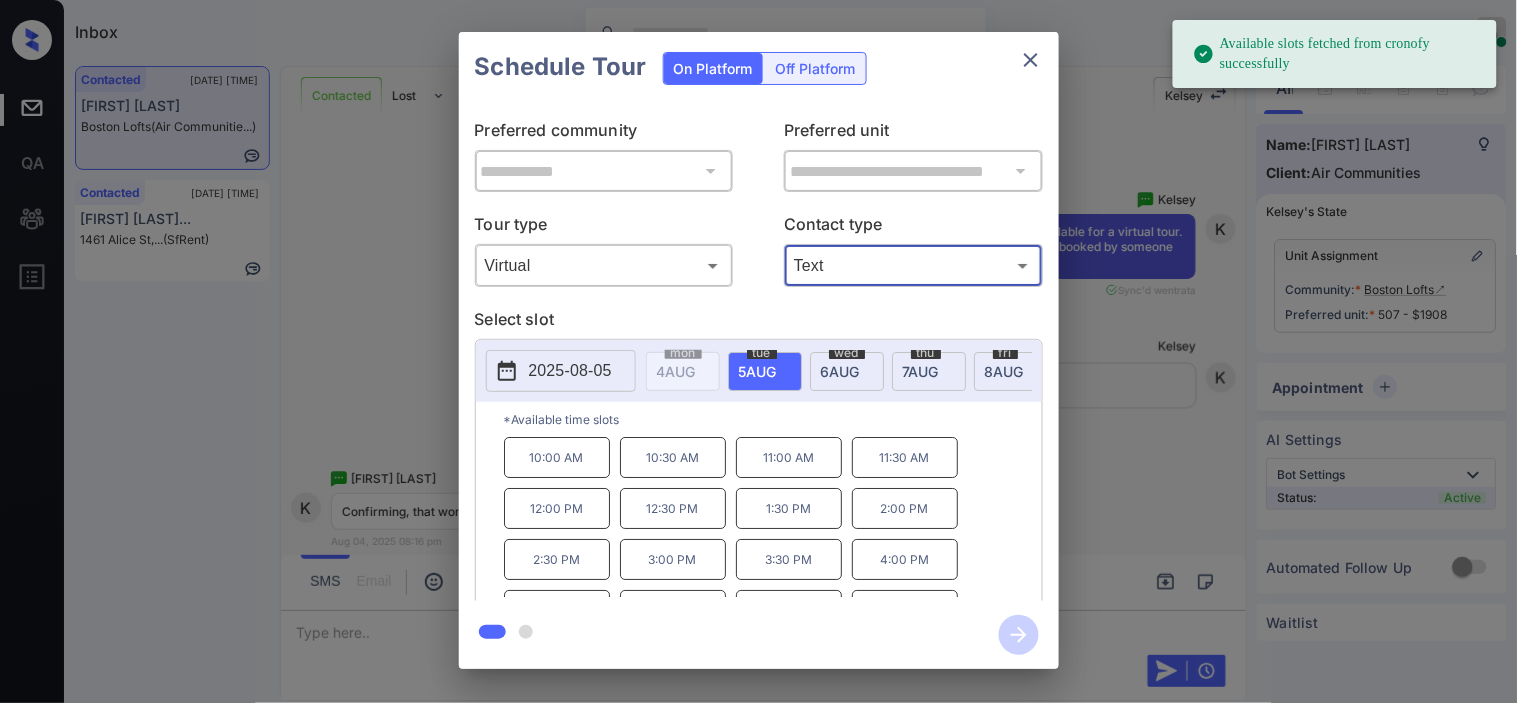 click on "2025-08-05" at bounding box center [561, 371] 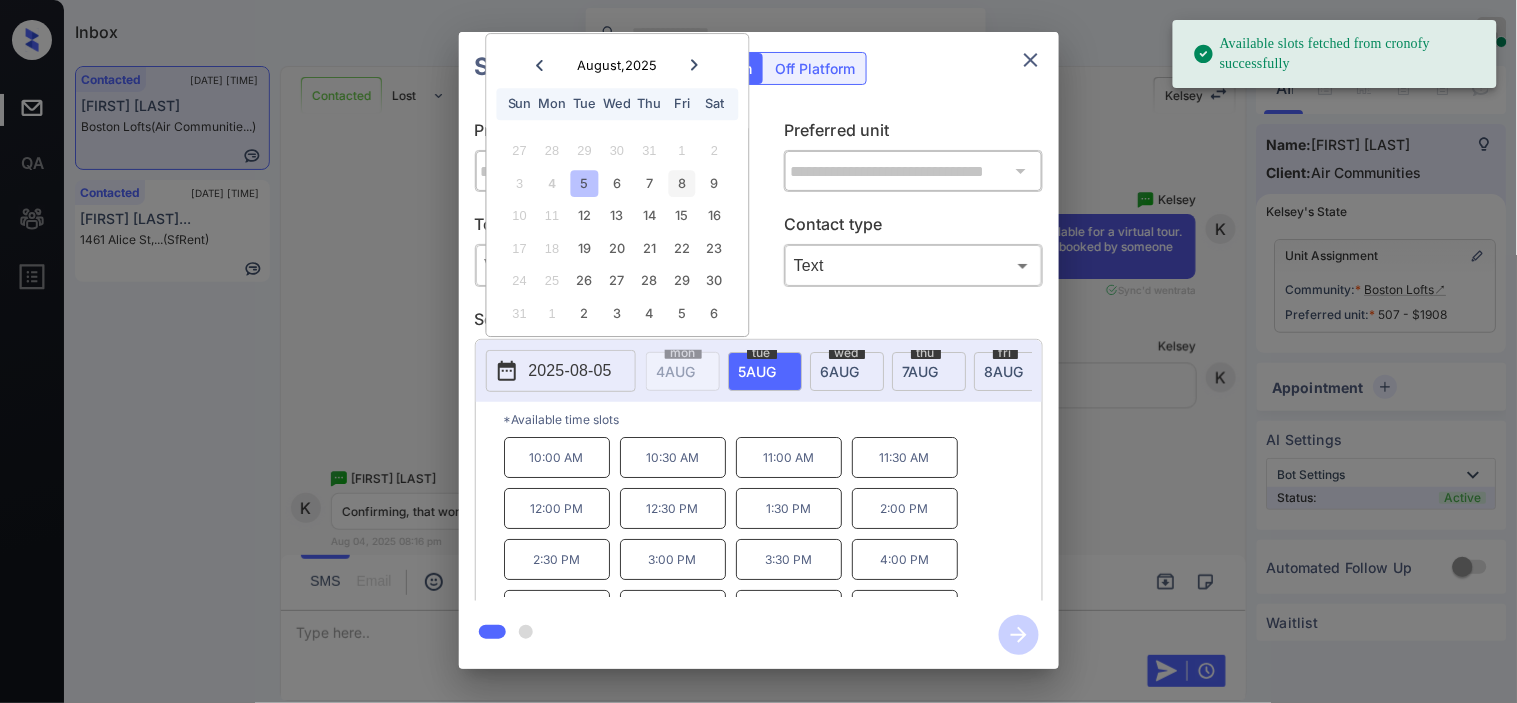 click on "8" at bounding box center [682, 183] 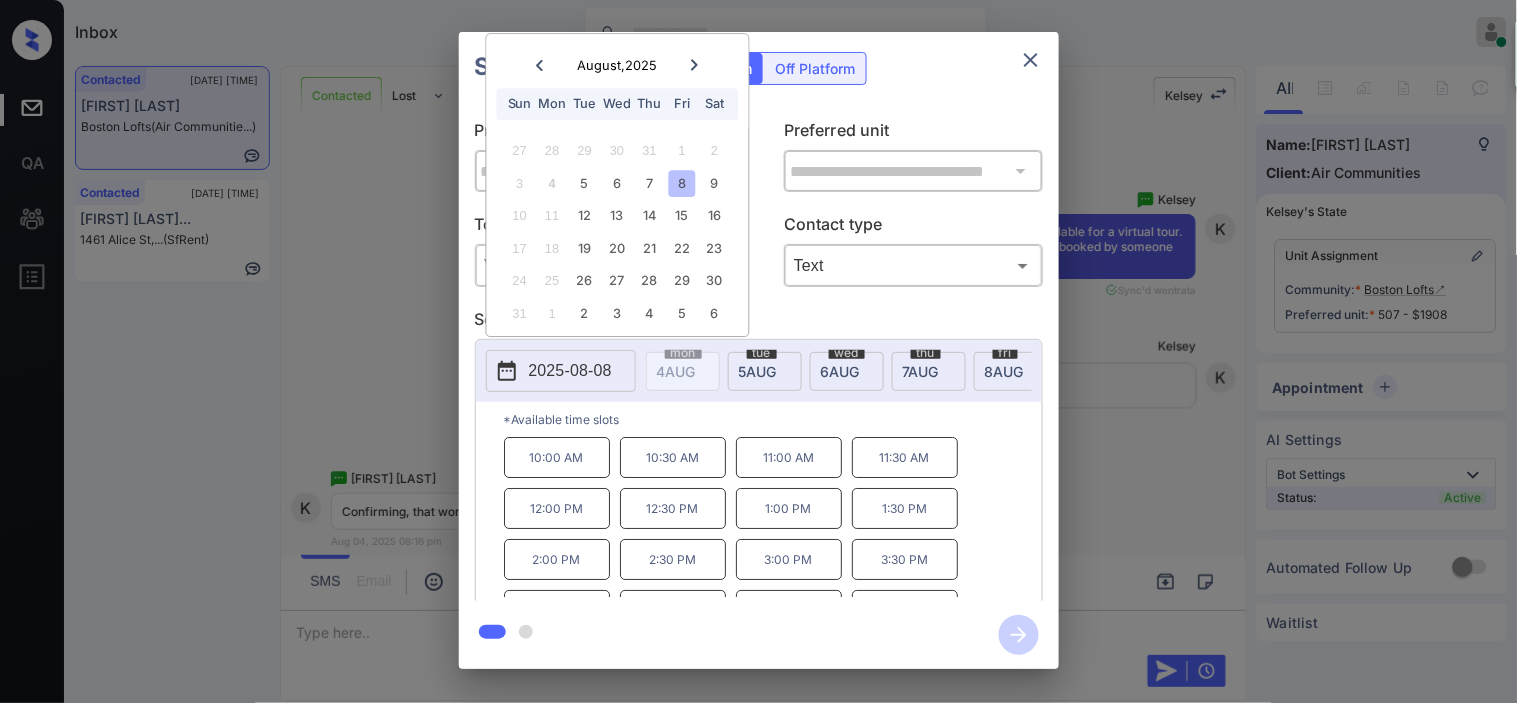 click on "11:00 AM" at bounding box center [789, 457] 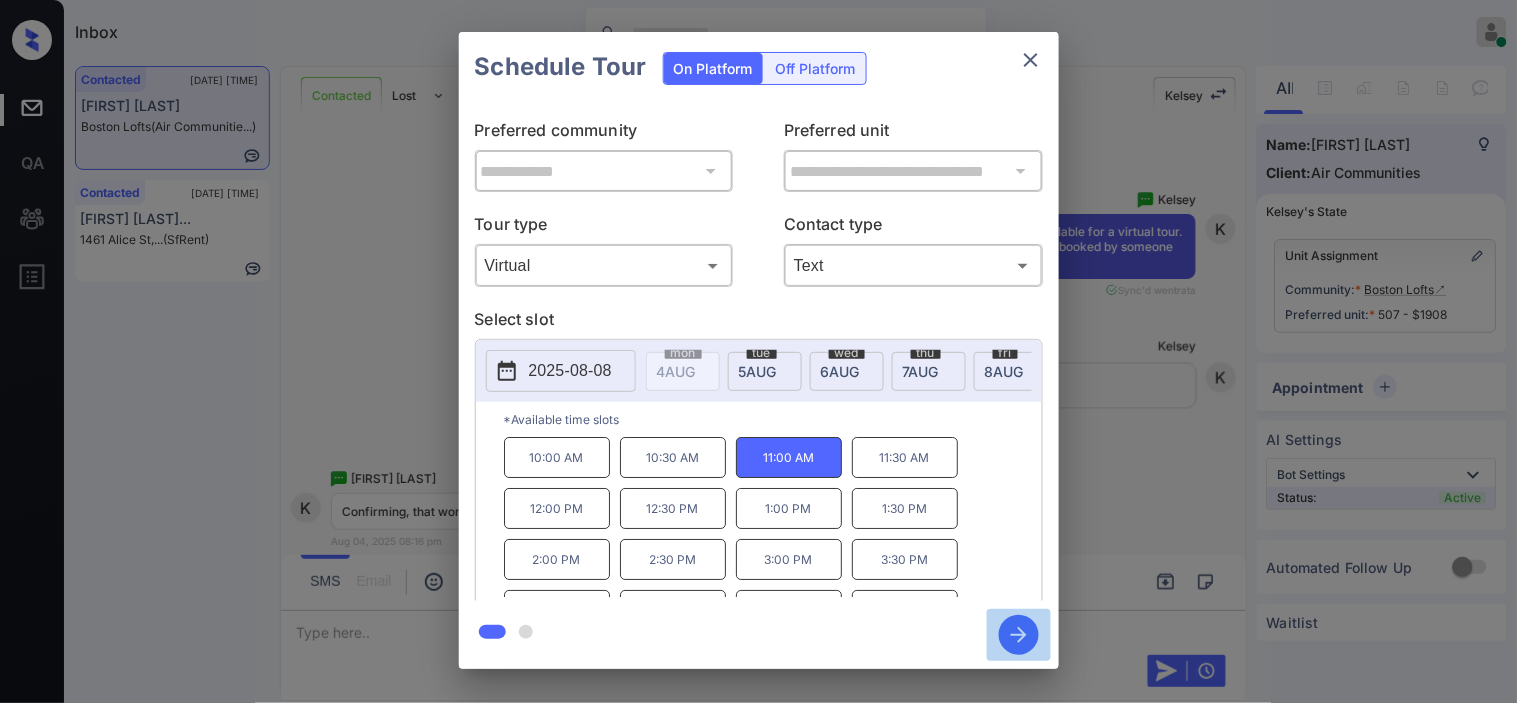 click 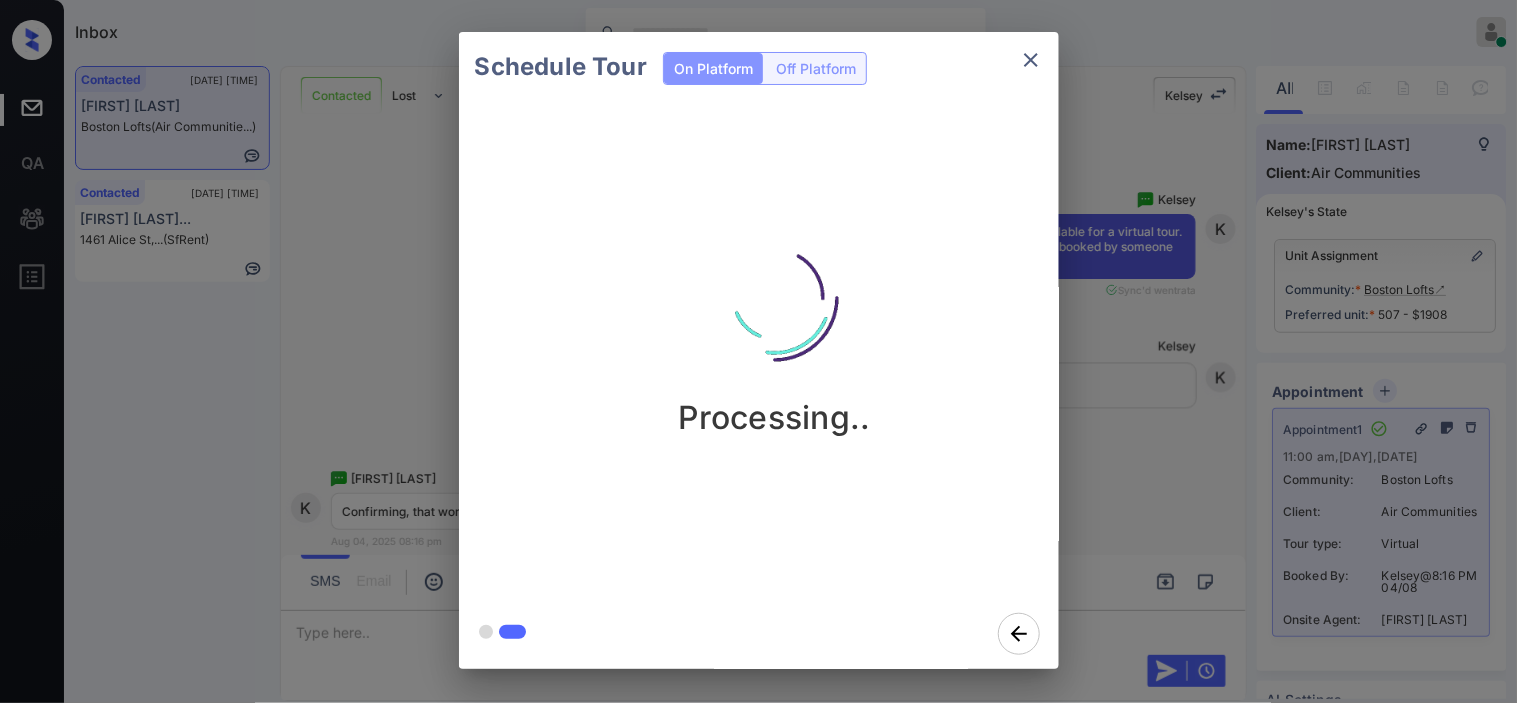 click on "Schedule Tour On Platform Off Platform Processing.." at bounding box center (758, 350) 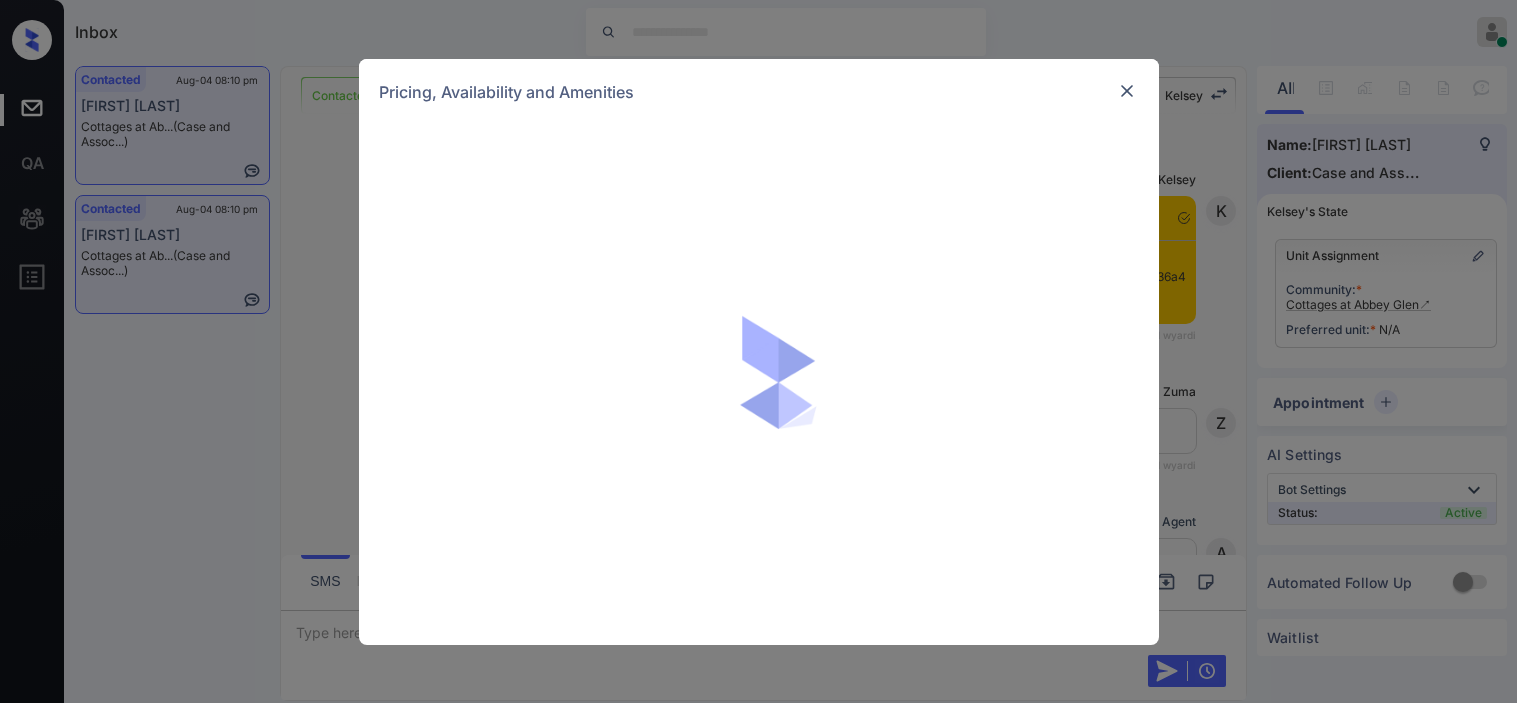 scroll, scrollTop: 0, scrollLeft: 0, axis: both 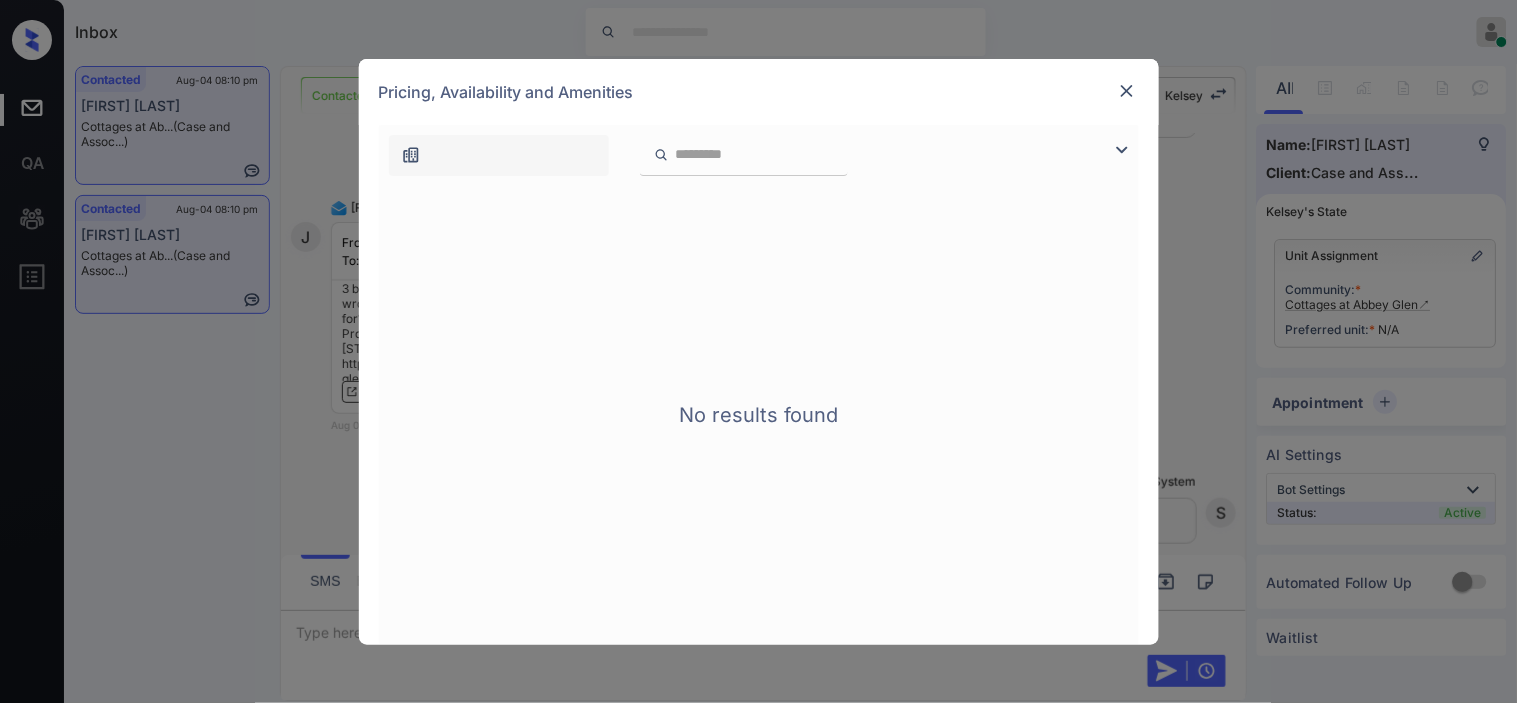 click at bounding box center (1122, 150) 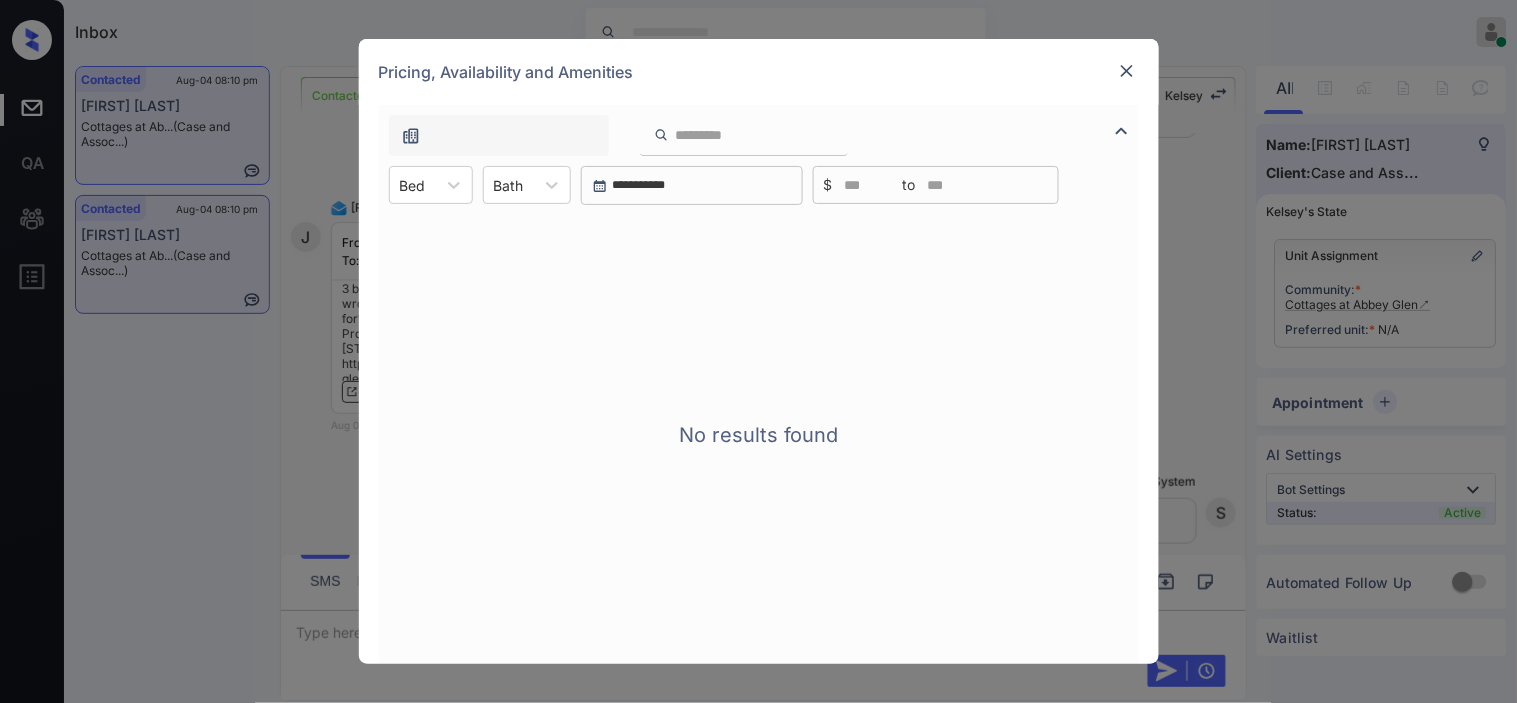 click on "**********" at bounding box center (758, 351) 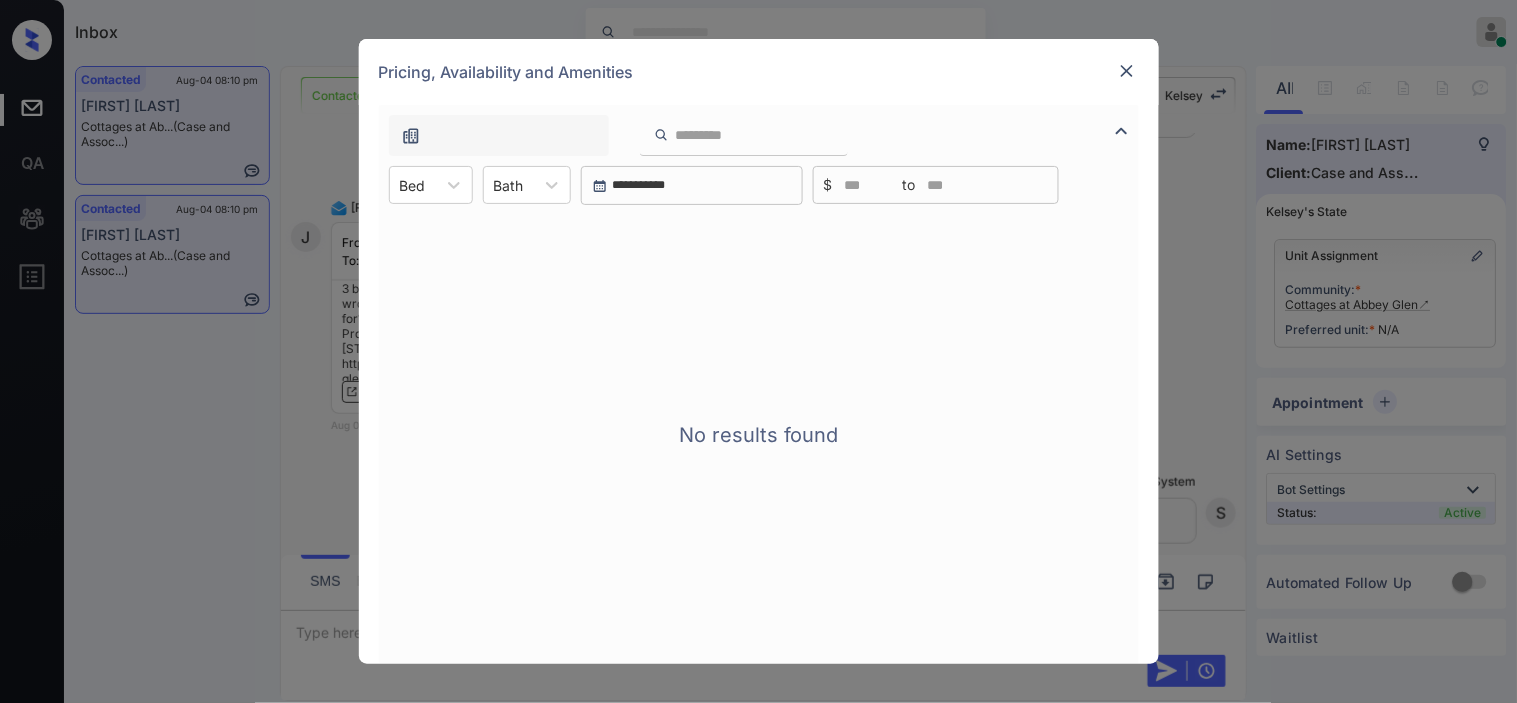 click at bounding box center [1127, 71] 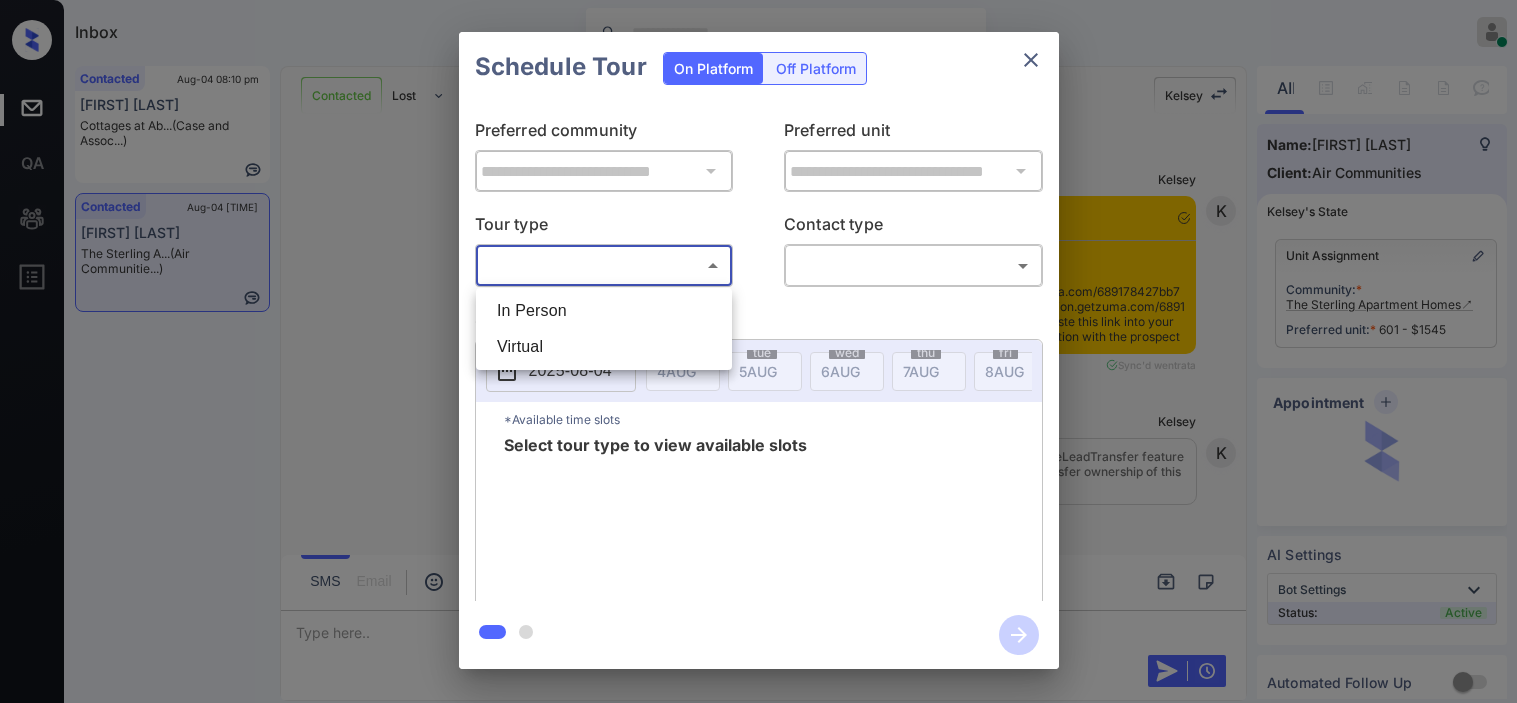 scroll, scrollTop: 0, scrollLeft: 0, axis: both 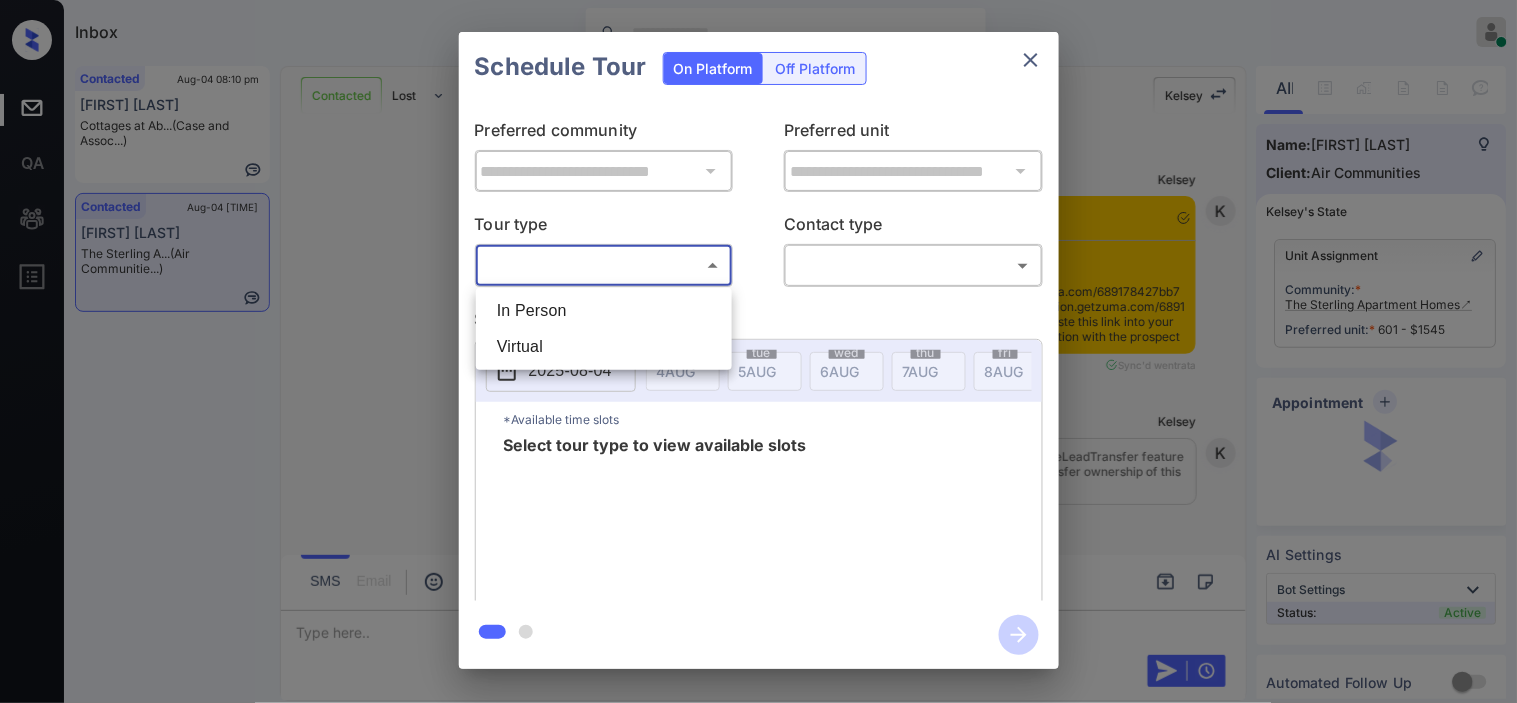 click on "In Person" at bounding box center [604, 311] 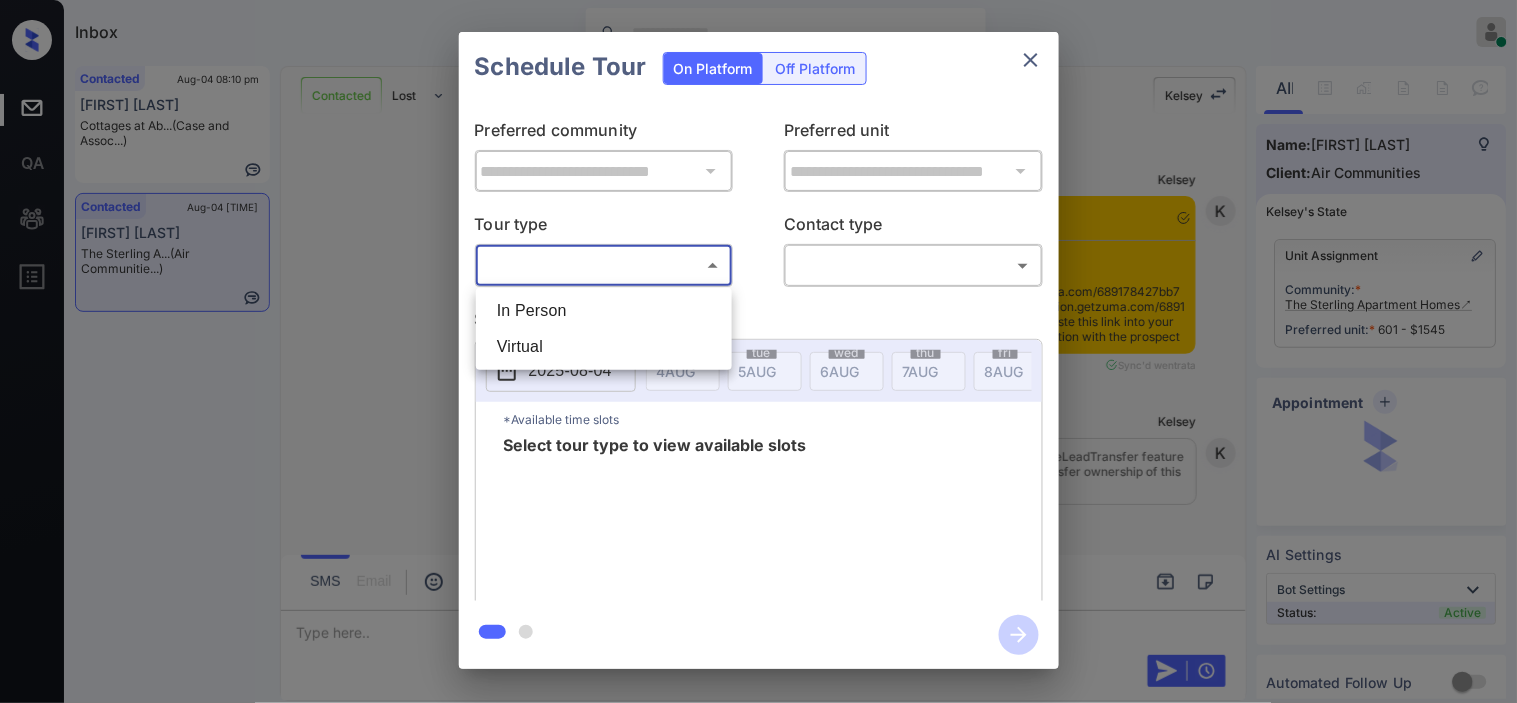 type on "********" 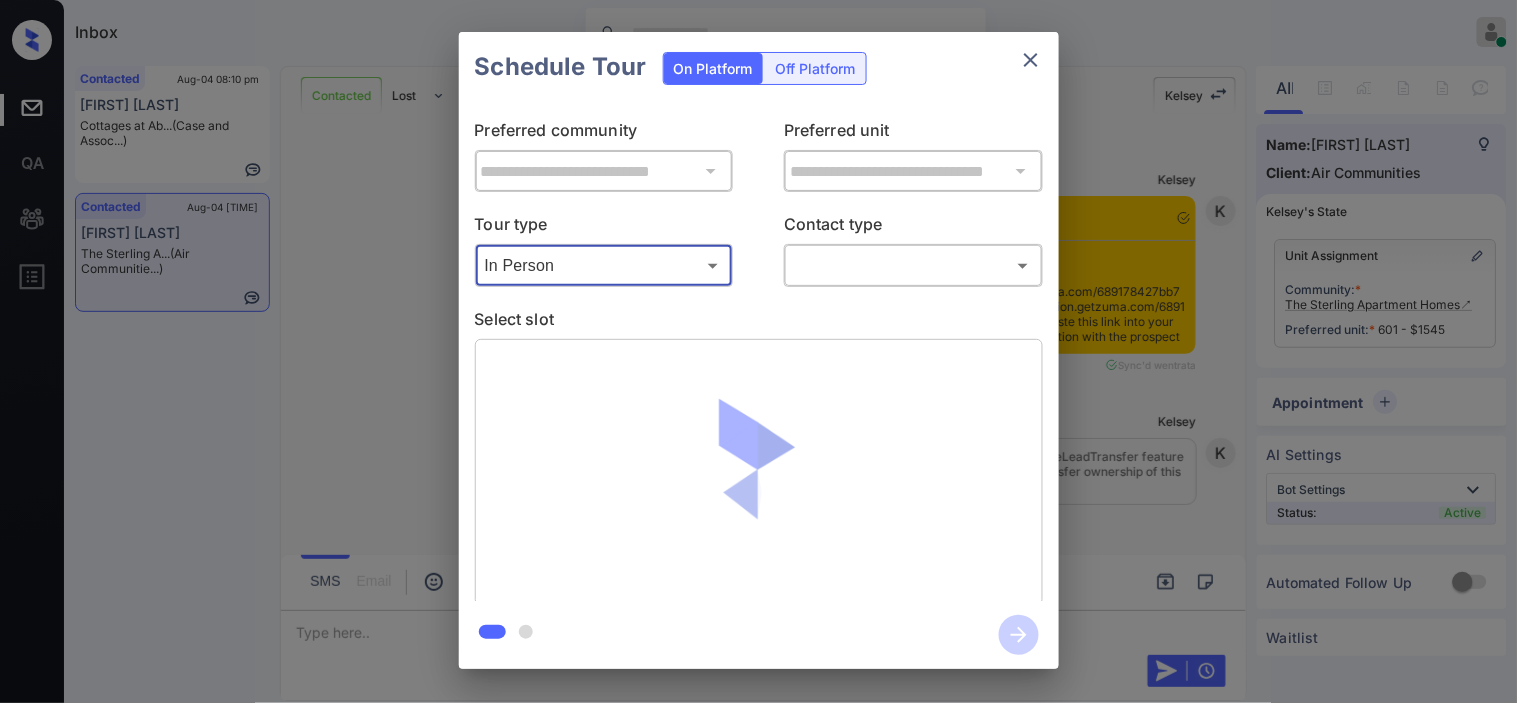 scroll, scrollTop: 2636, scrollLeft: 0, axis: vertical 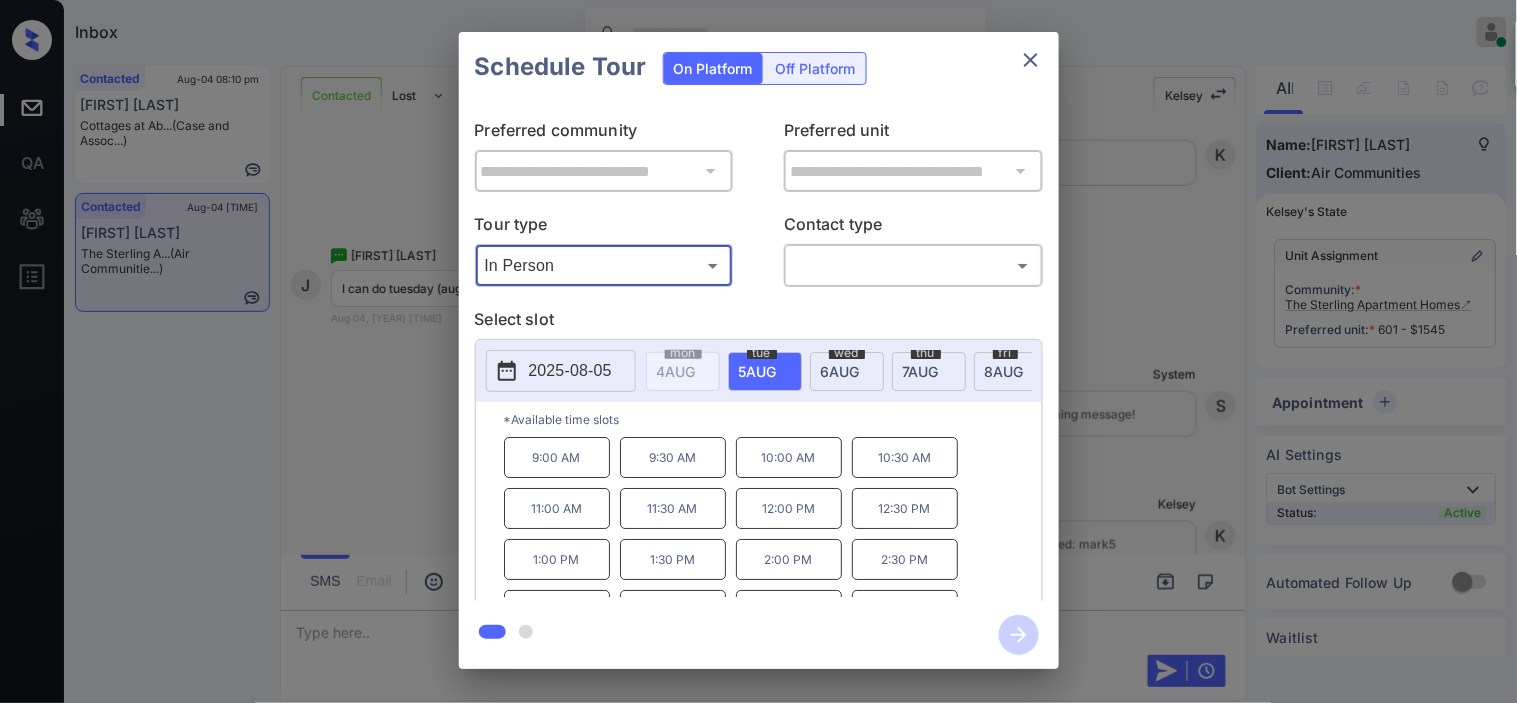 click on "**********" at bounding box center (758, 350) 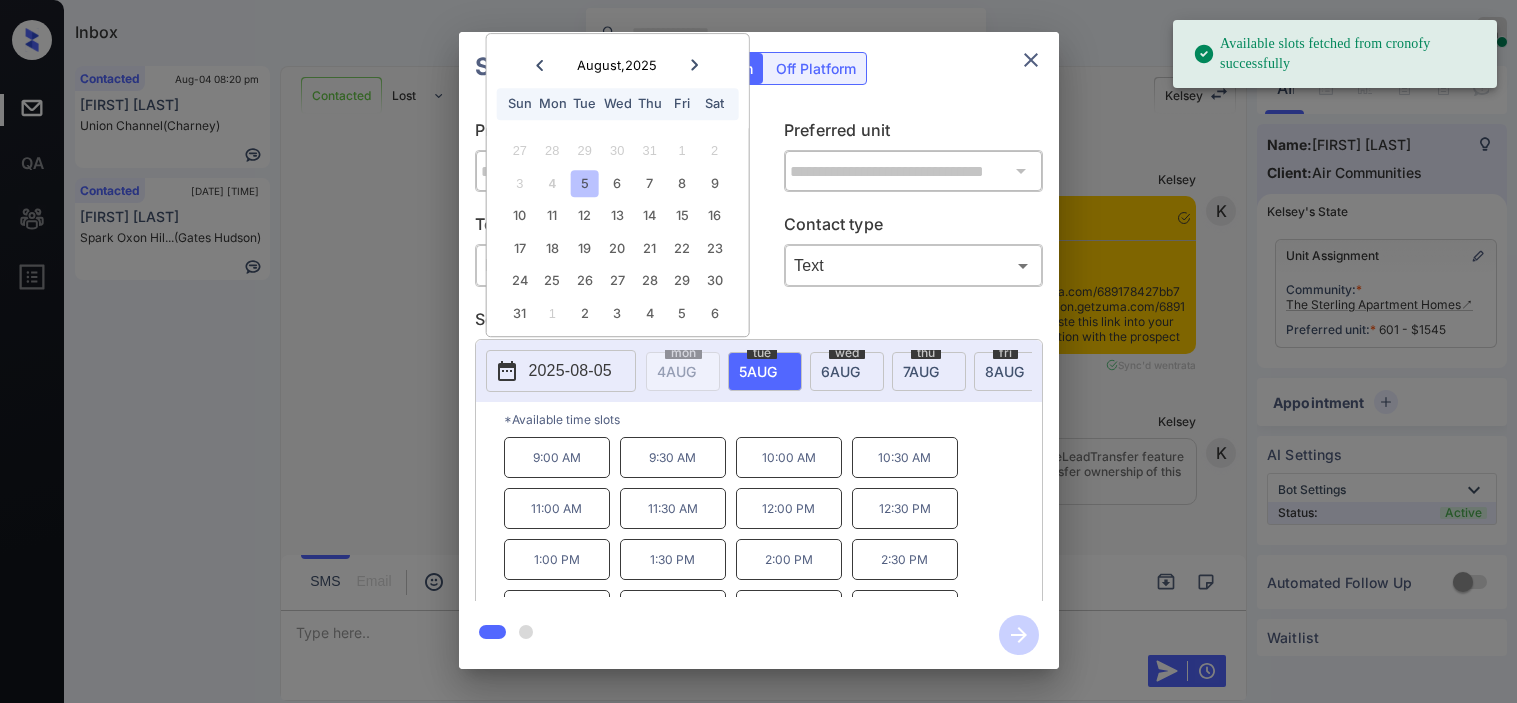 scroll, scrollTop: 0, scrollLeft: 0, axis: both 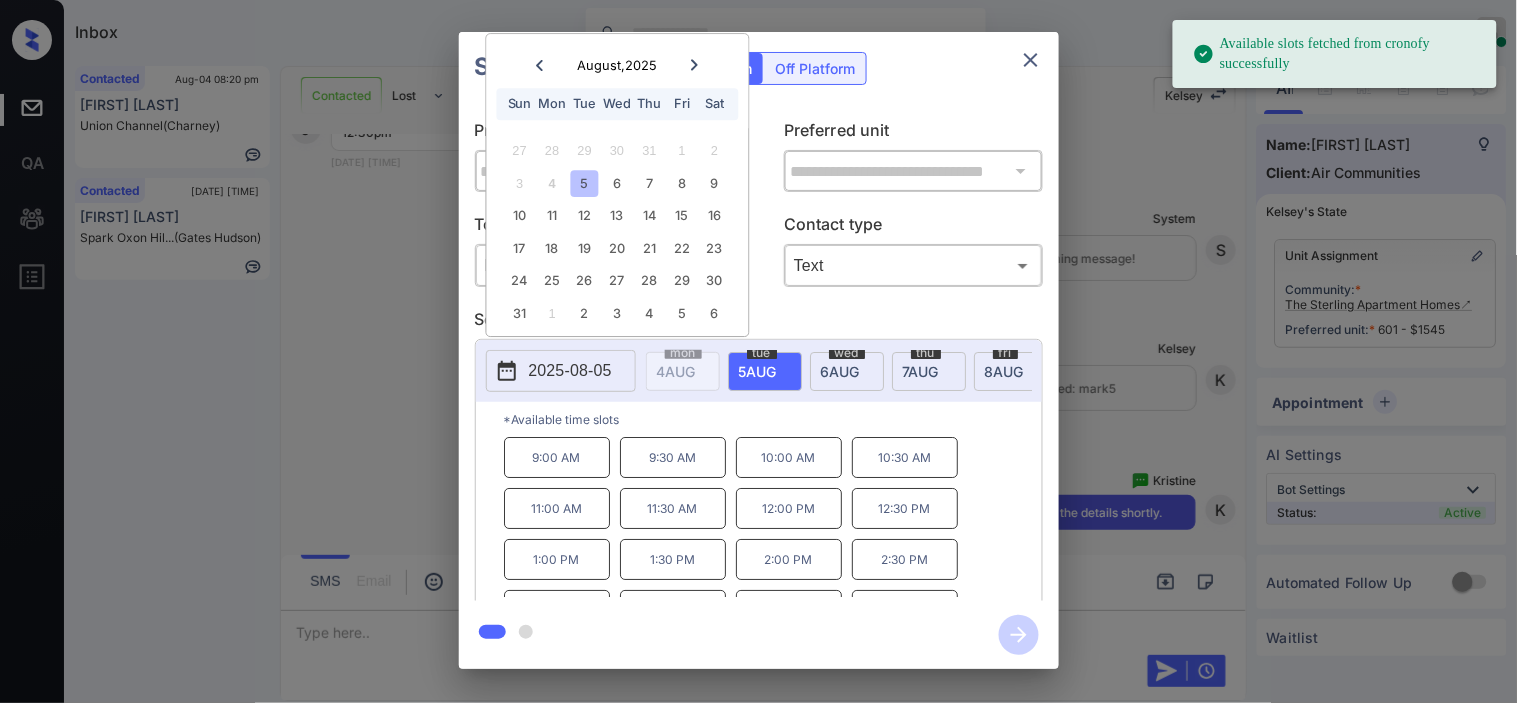 click on "12:30 PM" at bounding box center [905, 508] 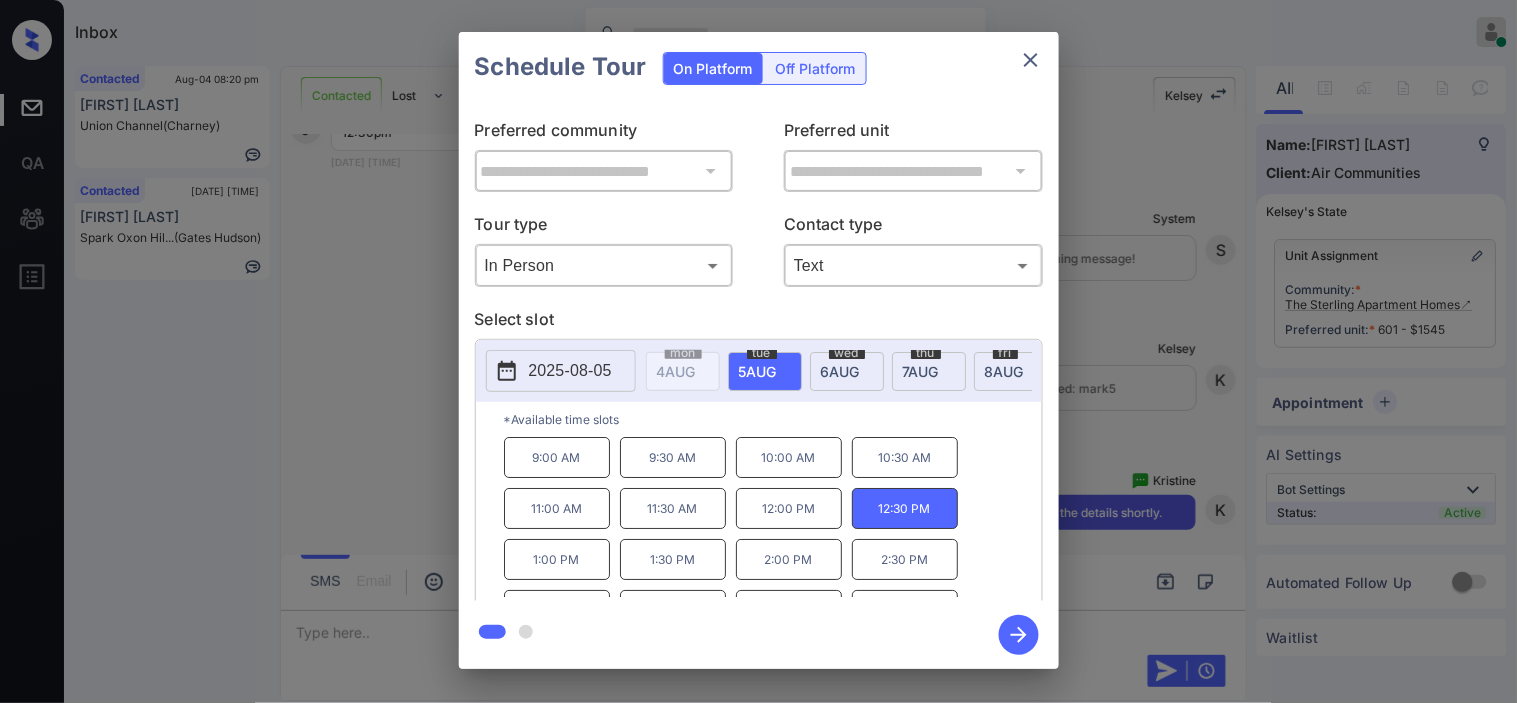 drag, startPoint x: 1016, startPoint y: 618, endPoint x: 1030, endPoint y: 588, distance: 33.105892 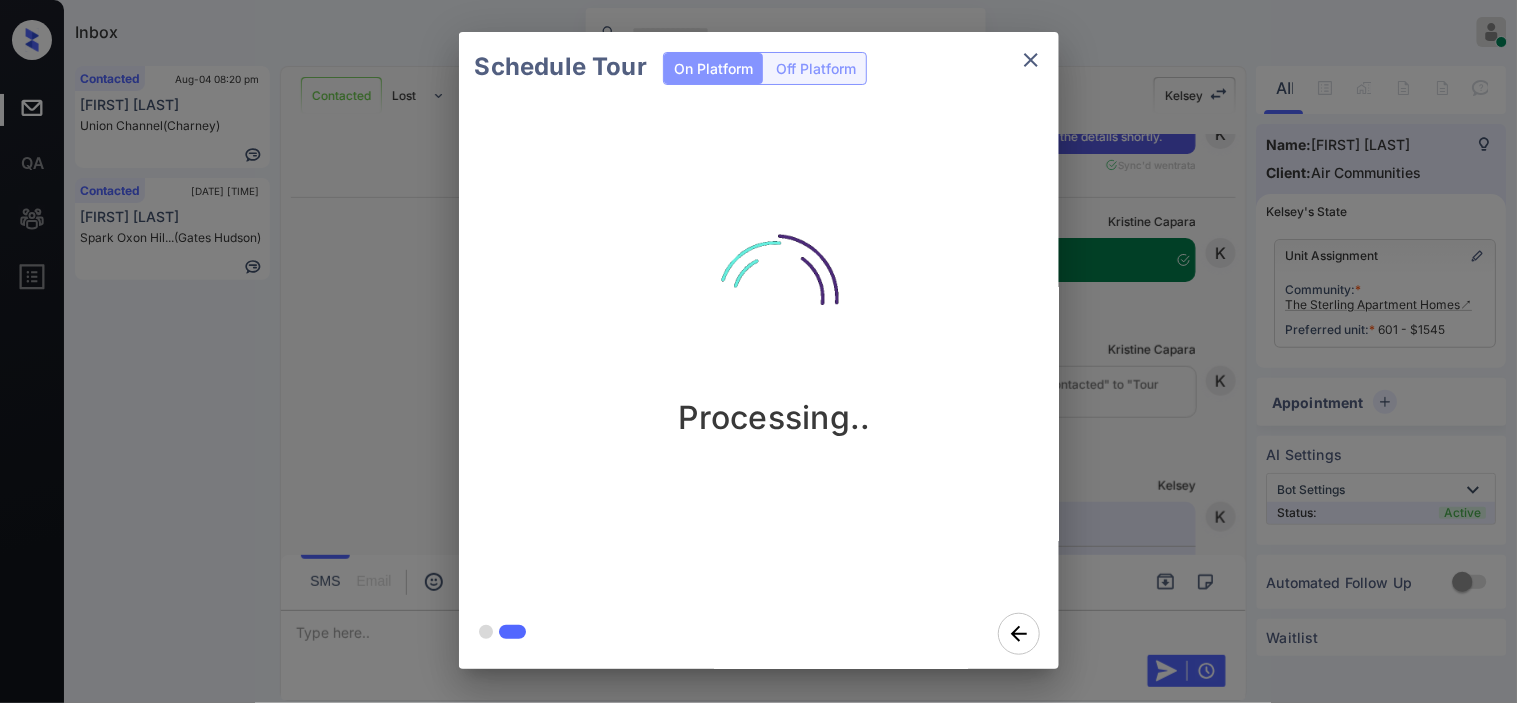 scroll, scrollTop: 4444, scrollLeft: 0, axis: vertical 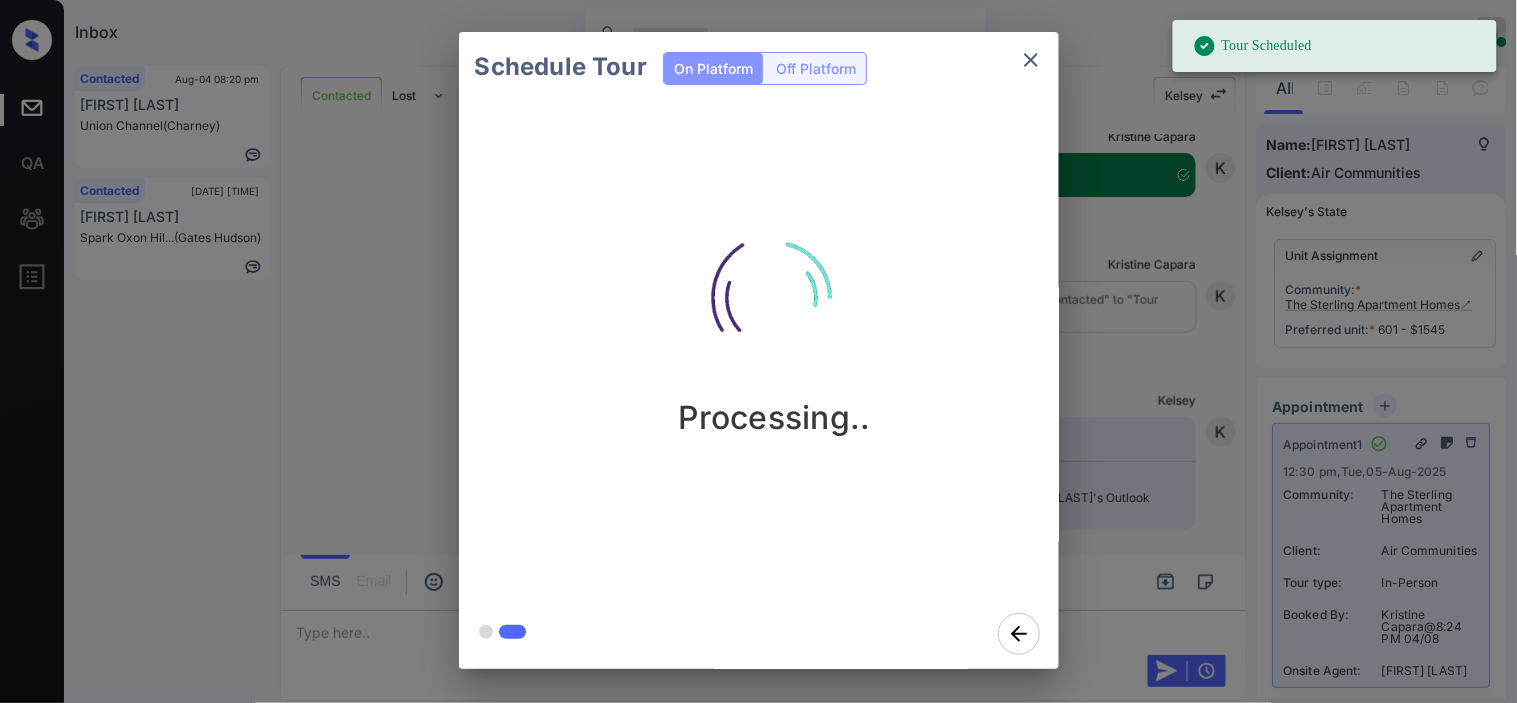 click on "Schedule Tour On Platform Off Platform Processing.." at bounding box center (758, 350) 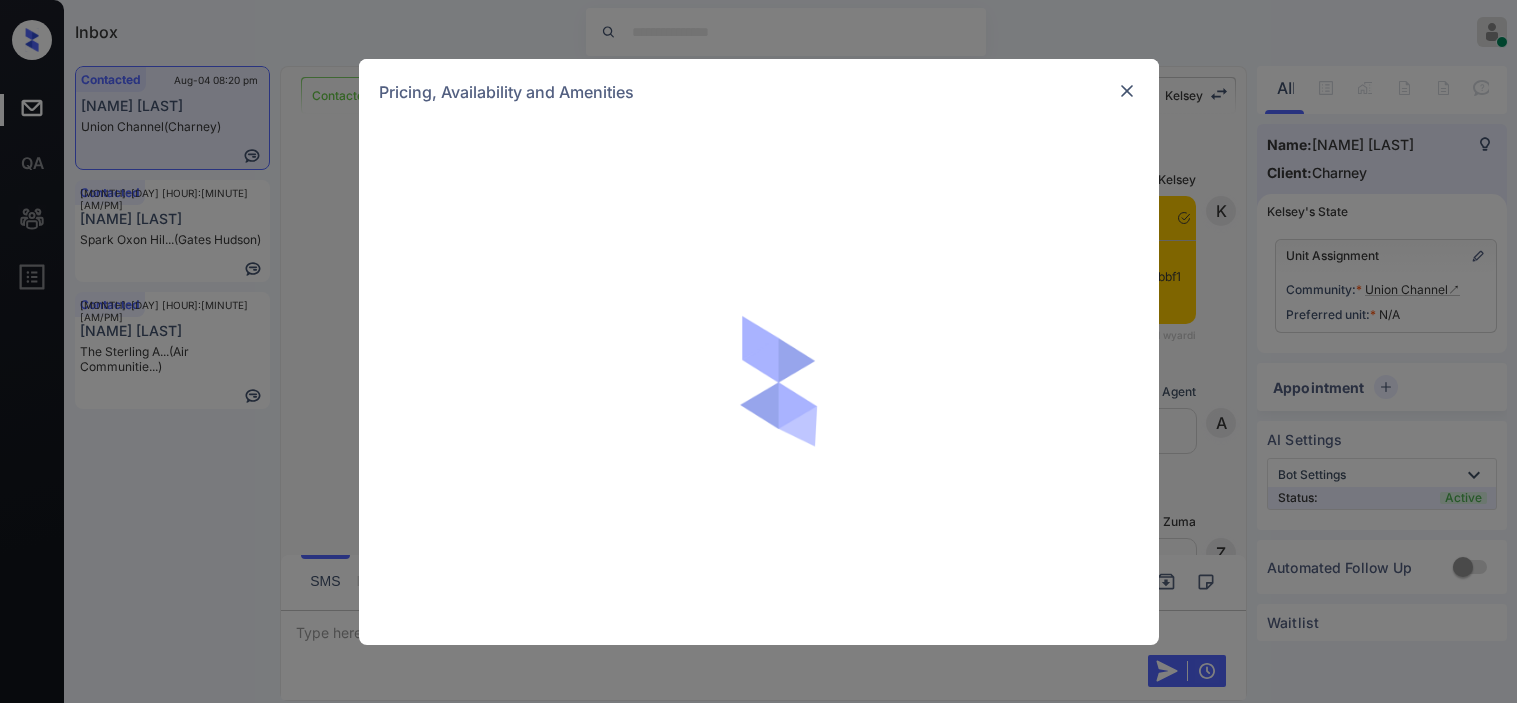 scroll, scrollTop: 0, scrollLeft: 0, axis: both 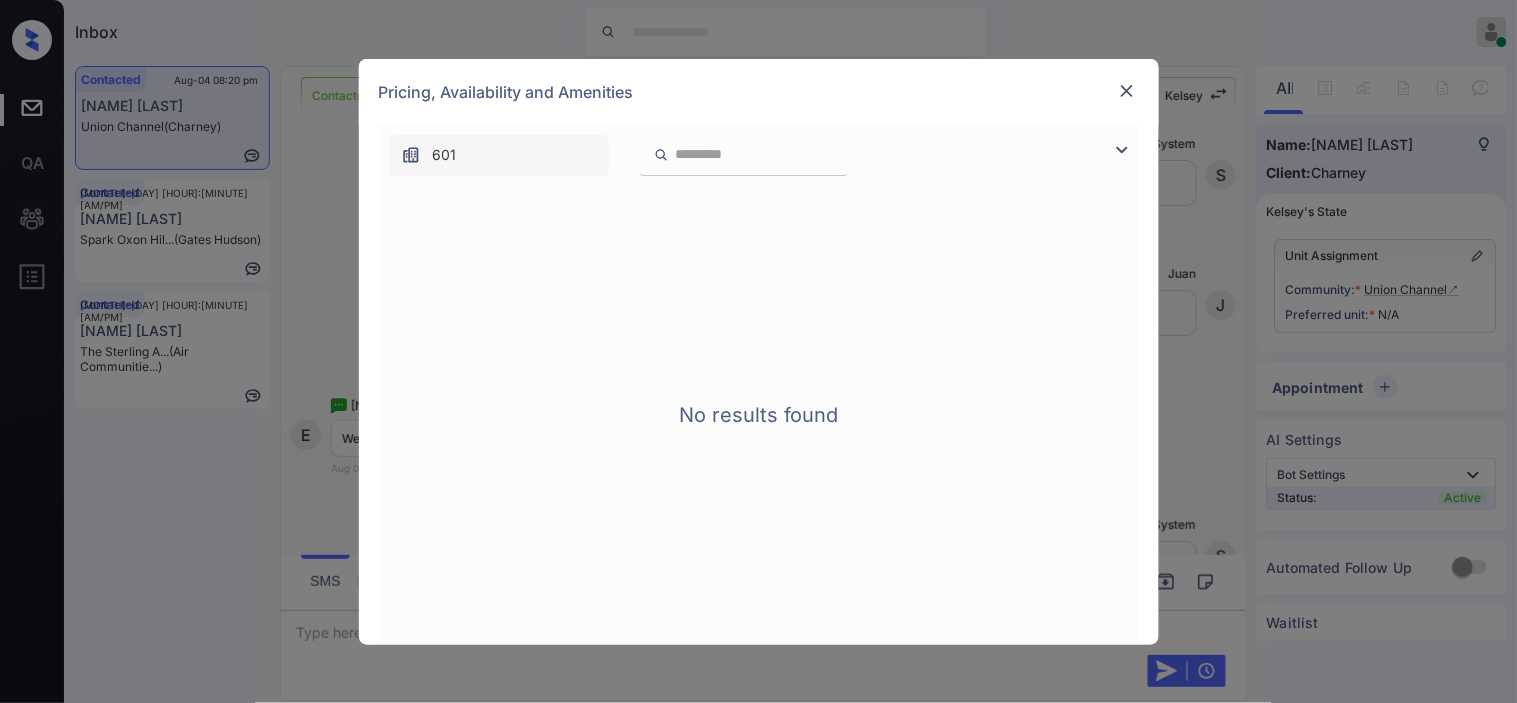 click at bounding box center (1122, 150) 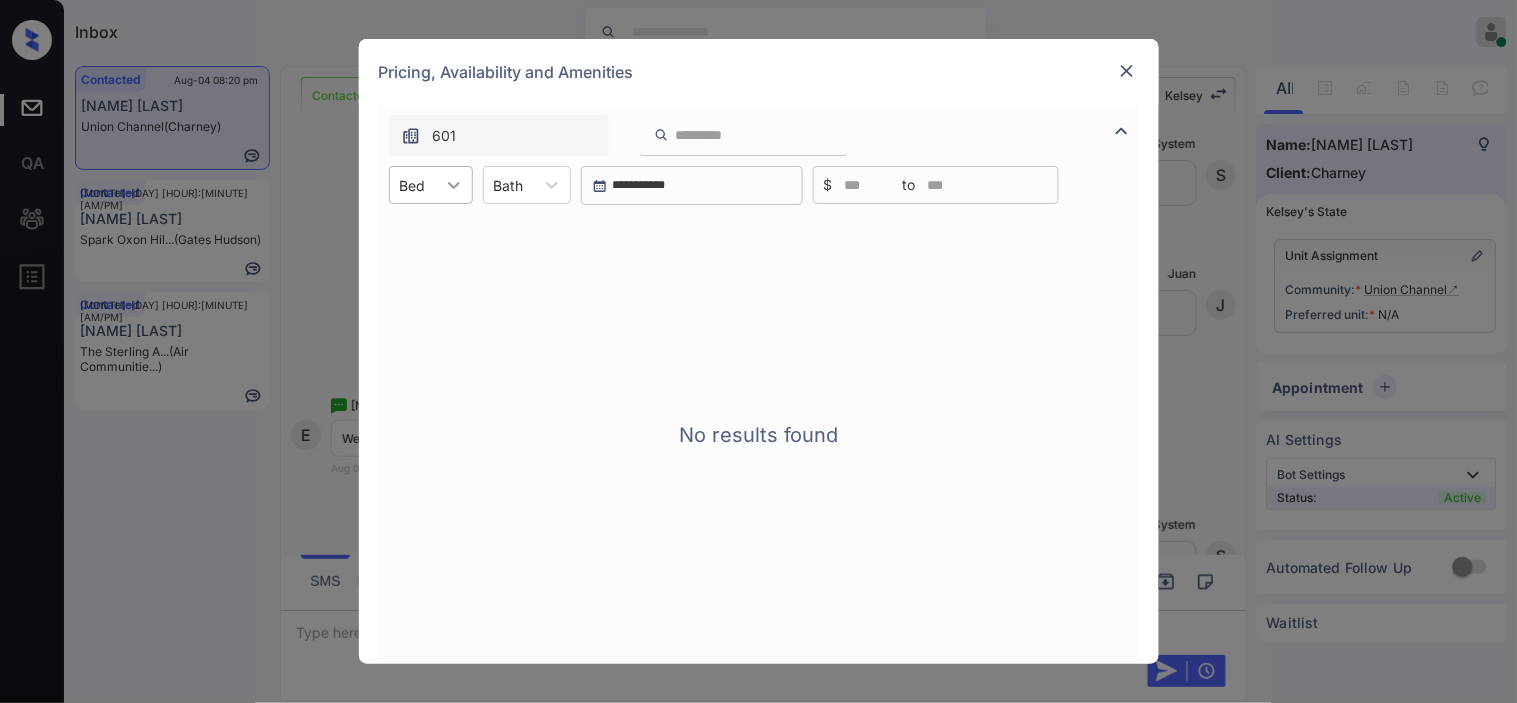 drag, startPoint x: 448, startPoint y: 184, endPoint x: 443, endPoint y: 198, distance: 14.866069 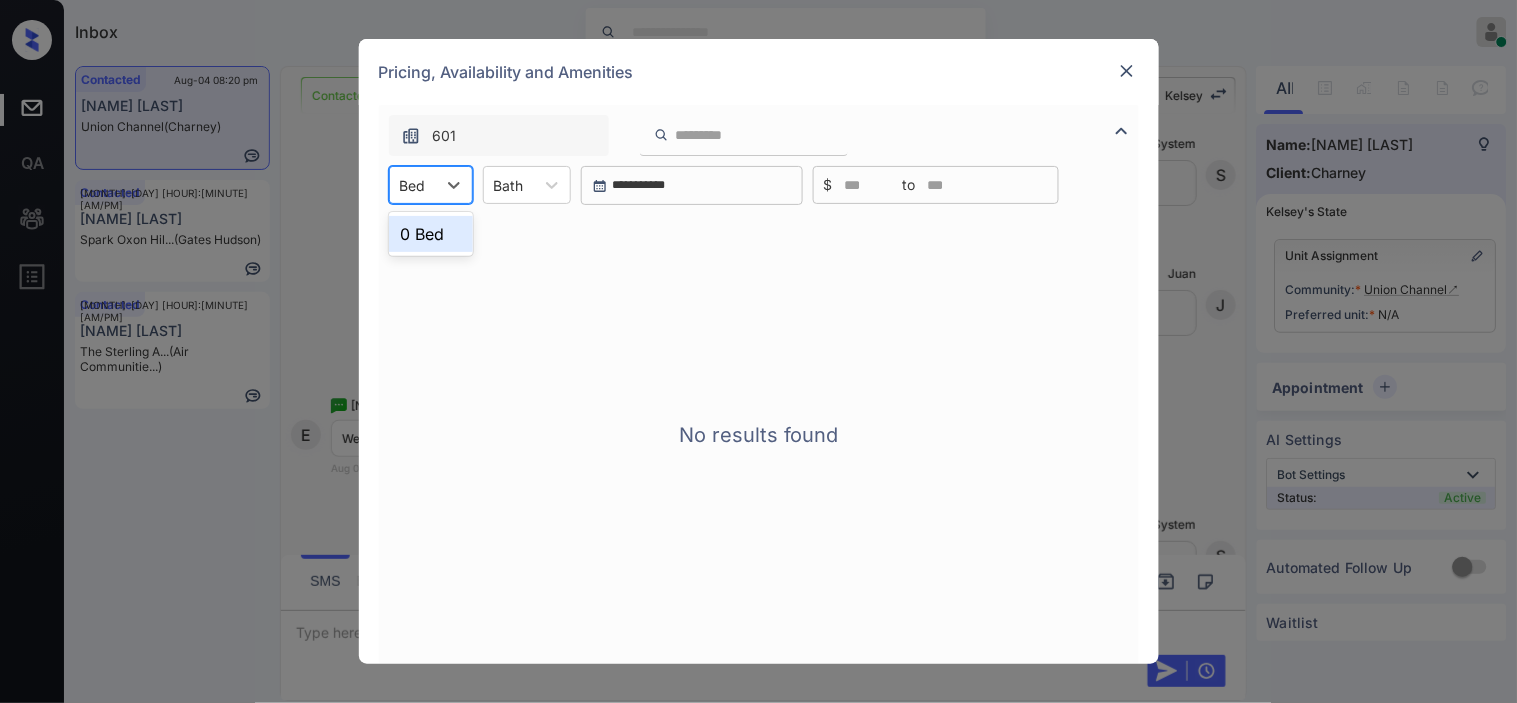 click on "0 Bed" at bounding box center [431, 234] 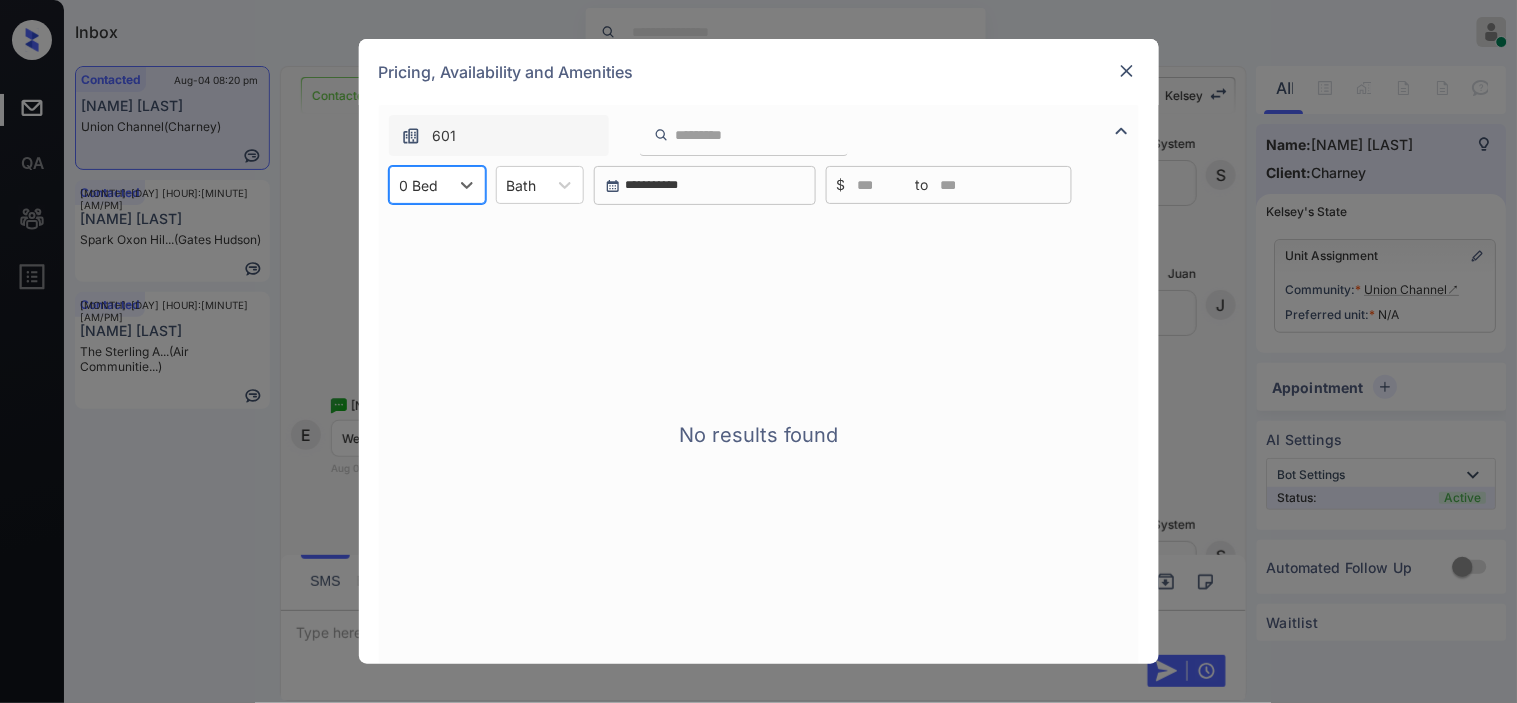 click at bounding box center (1127, 71) 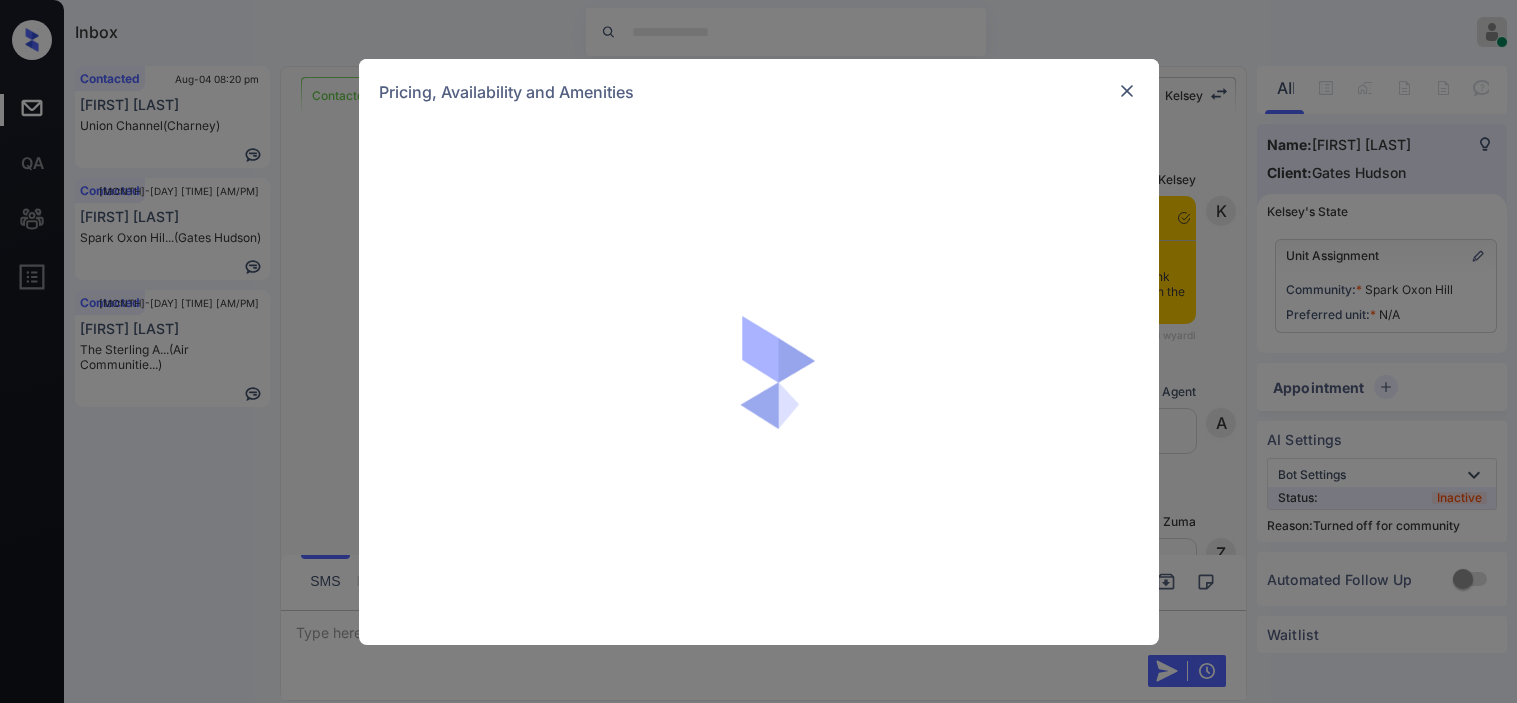 scroll, scrollTop: 0, scrollLeft: 0, axis: both 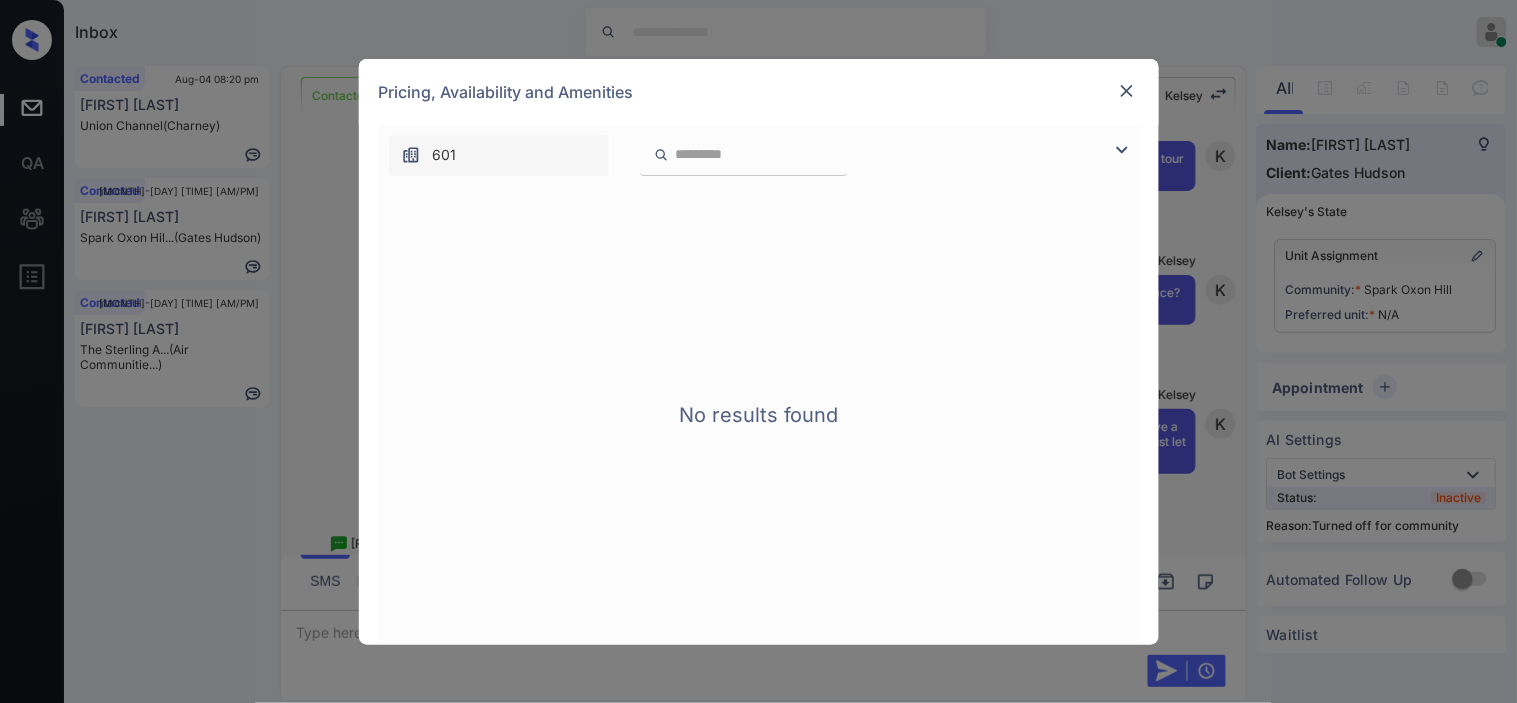 click at bounding box center [1127, 91] 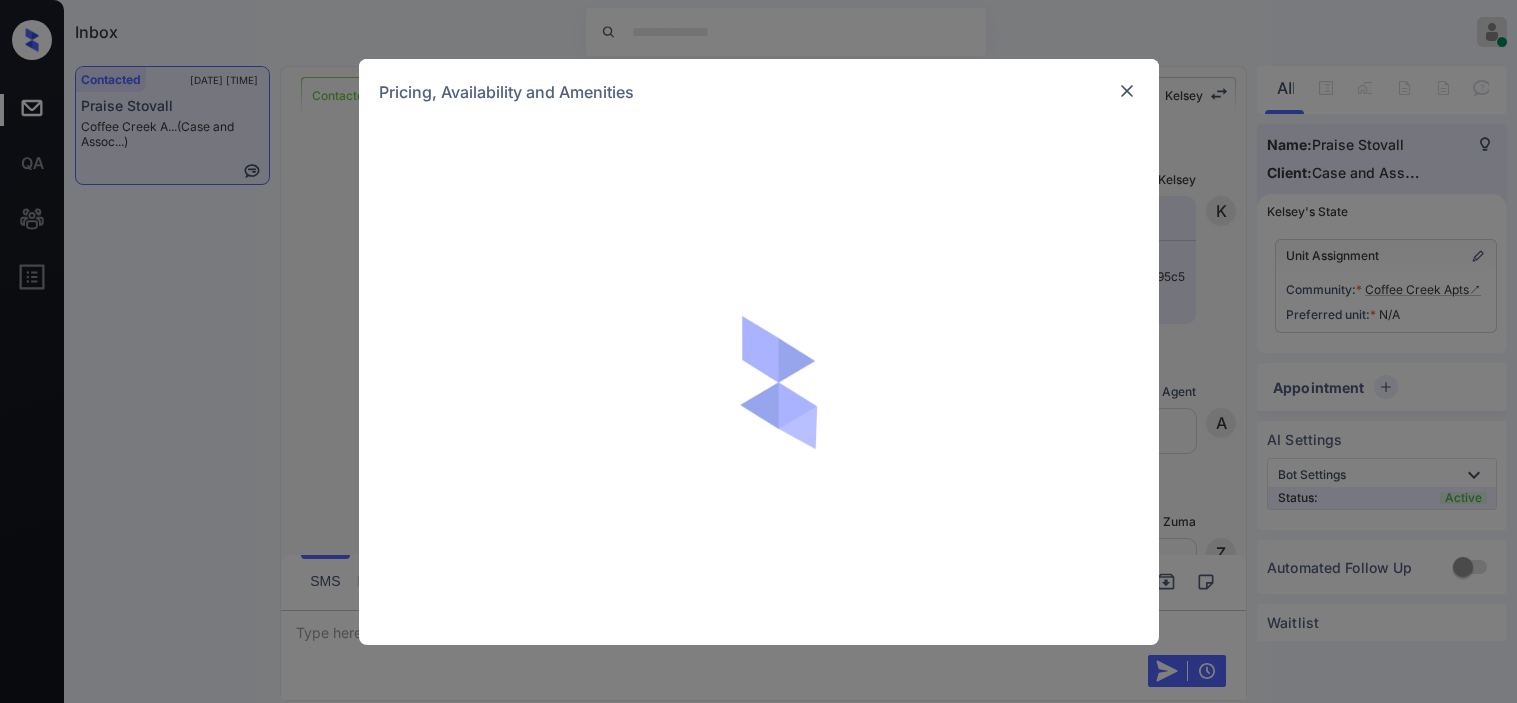 scroll, scrollTop: 0, scrollLeft: 0, axis: both 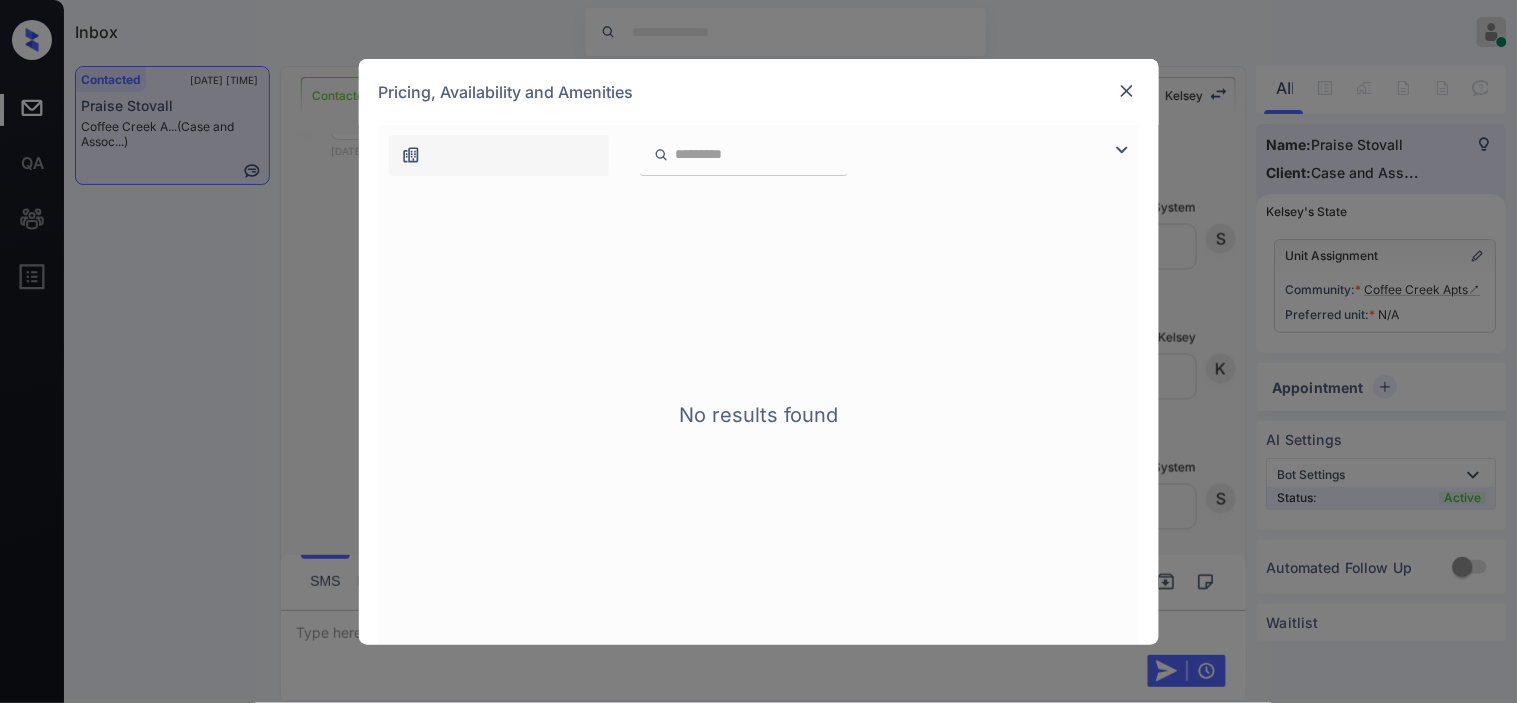 click at bounding box center (1122, 150) 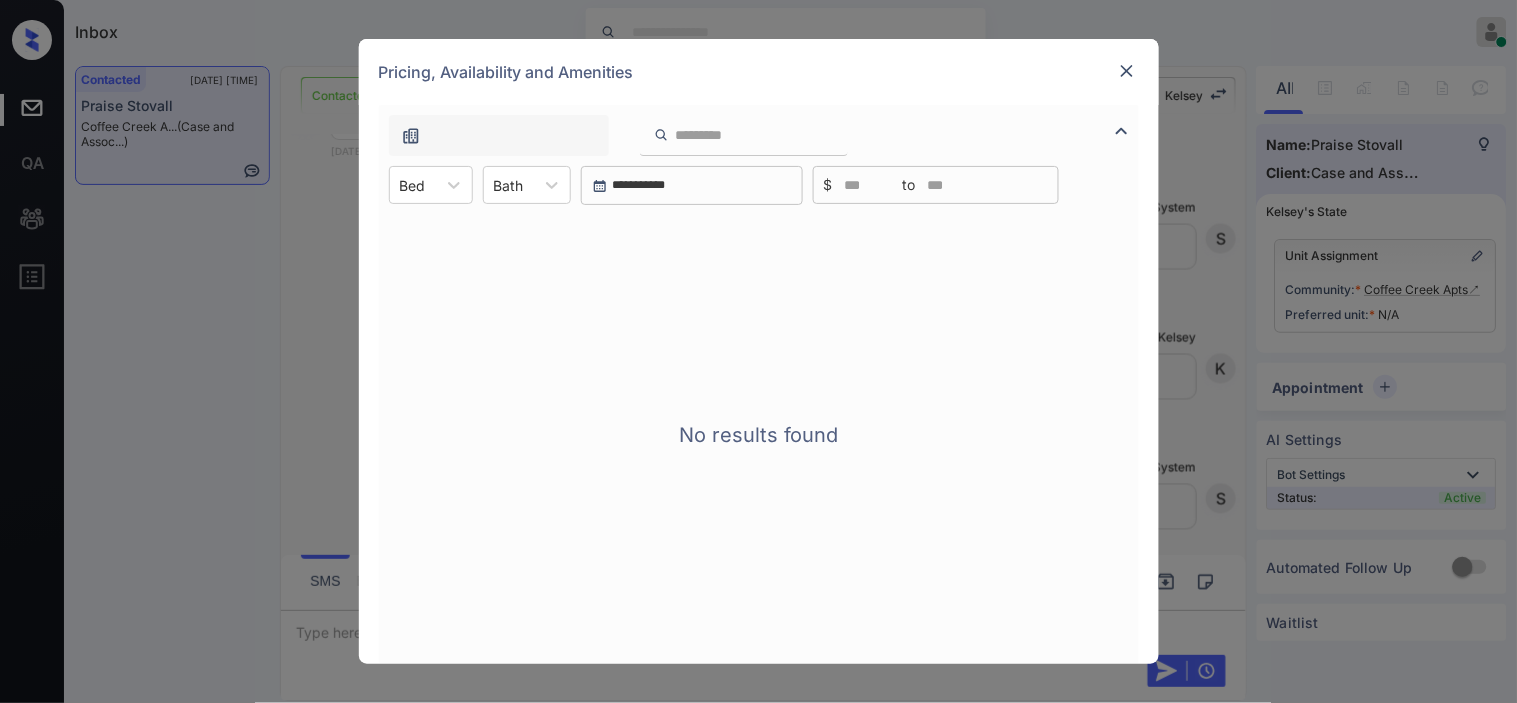 click at bounding box center [1127, 71] 